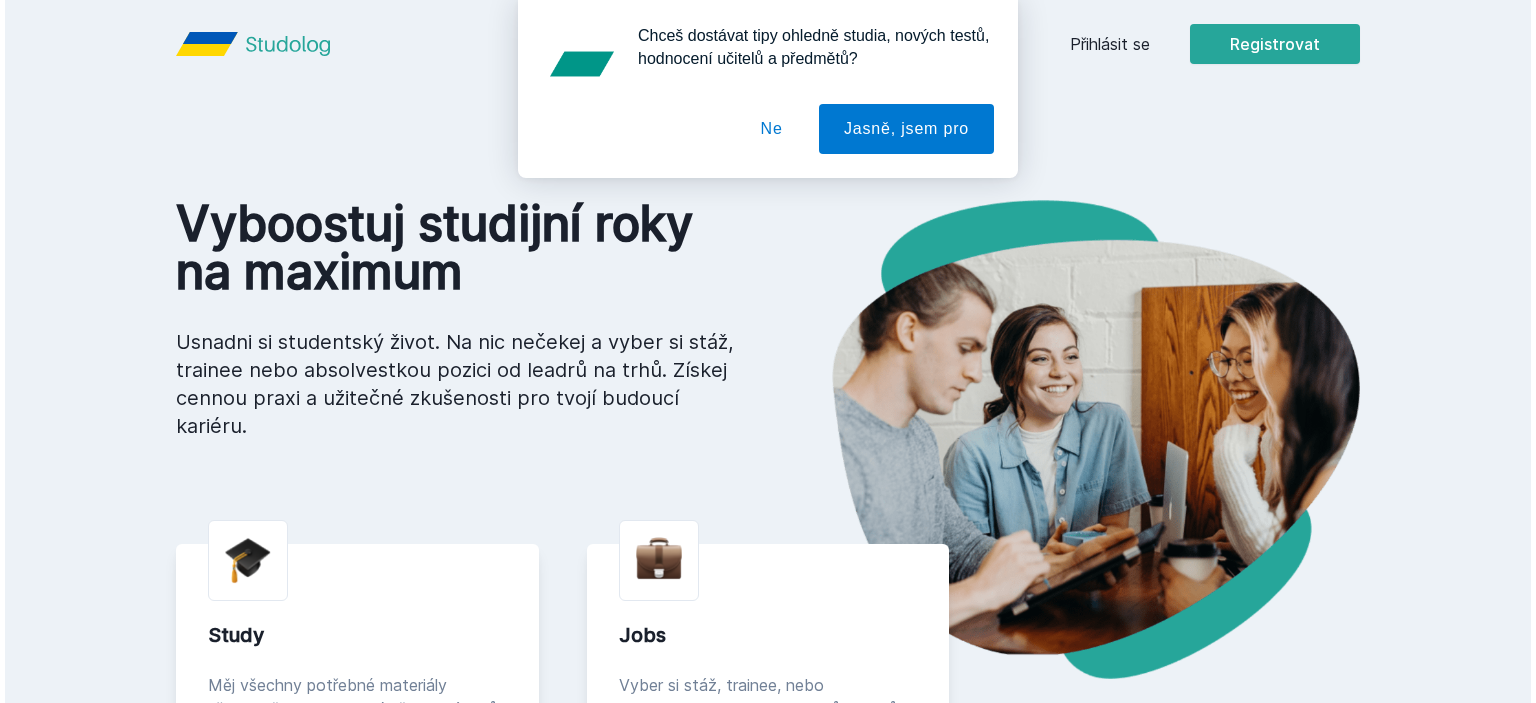 scroll, scrollTop: 0, scrollLeft: 0, axis: both 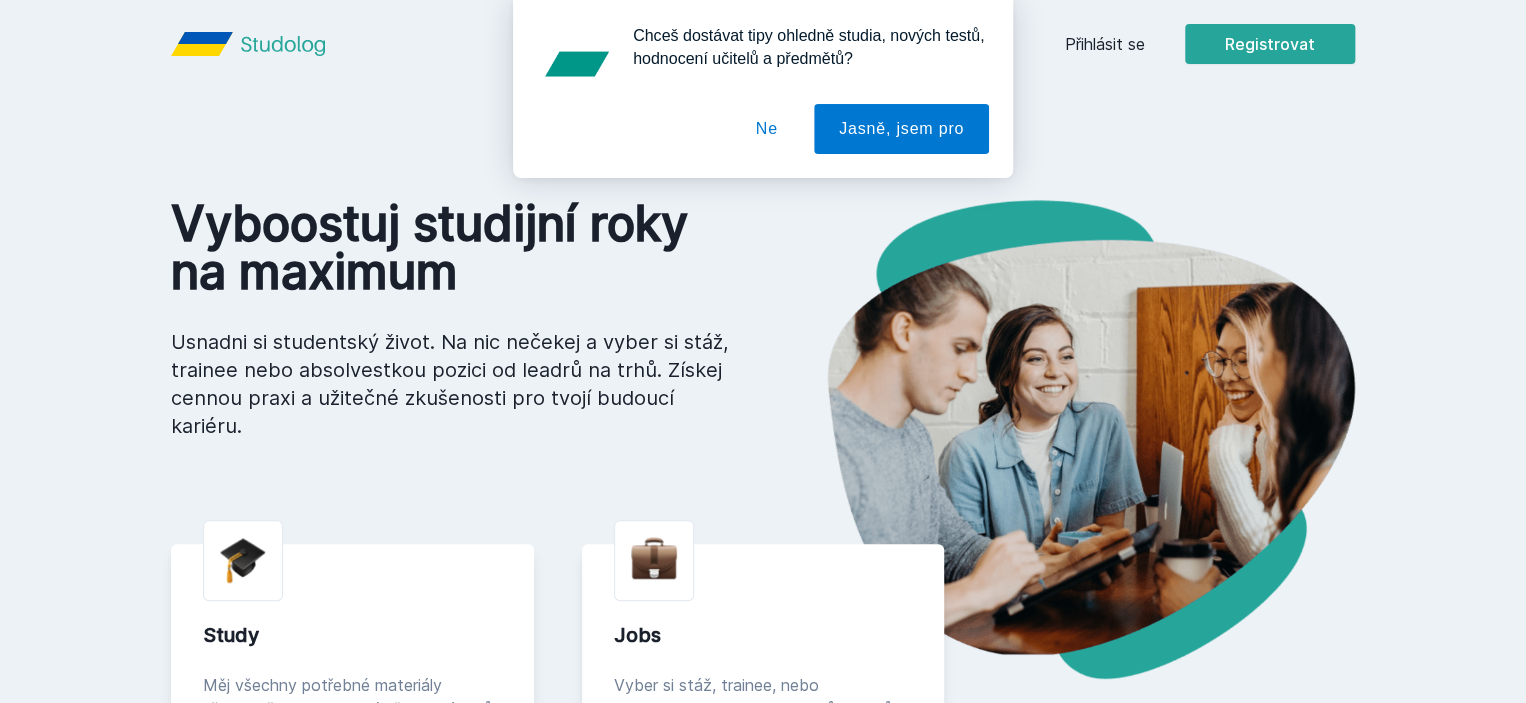 click on "Ne" at bounding box center [767, 129] 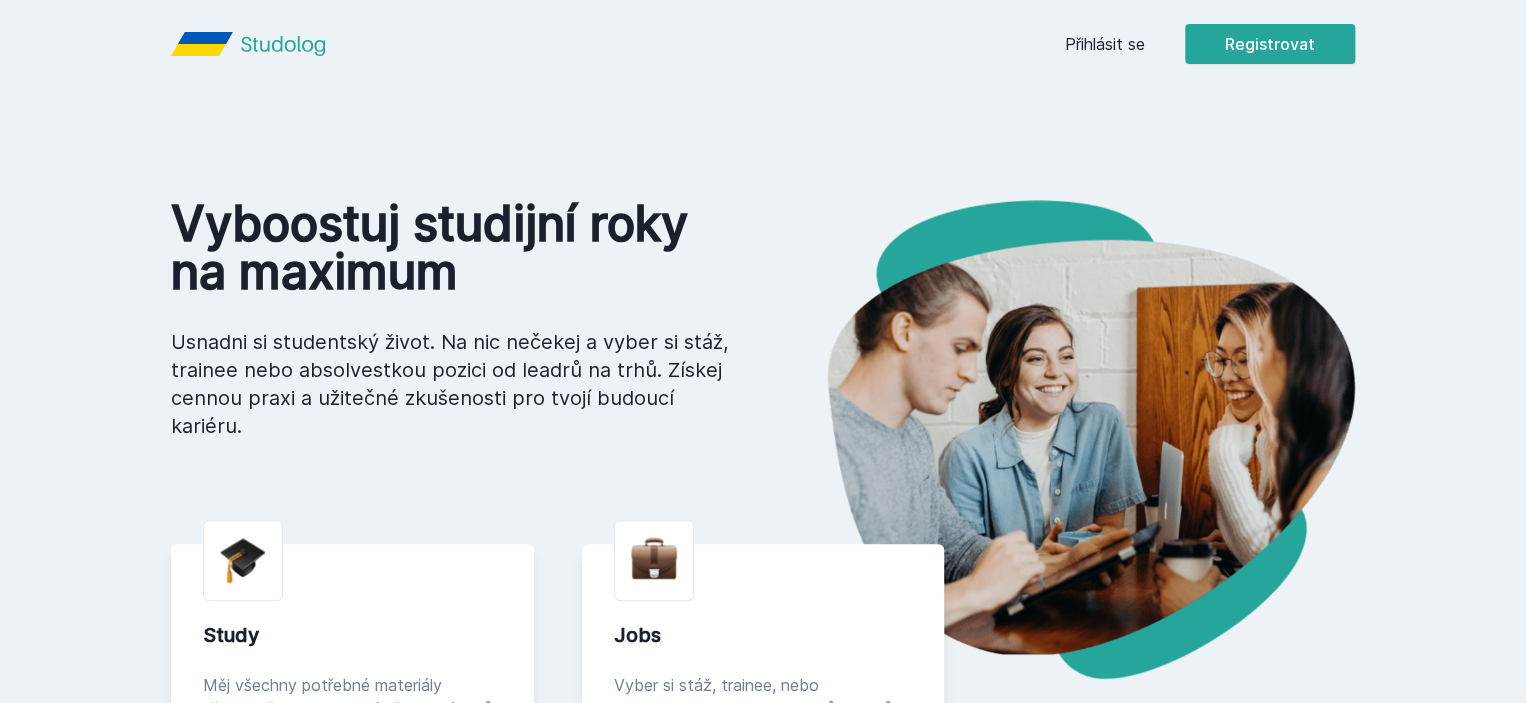 click on "Přihlásit se" at bounding box center [1105, 44] 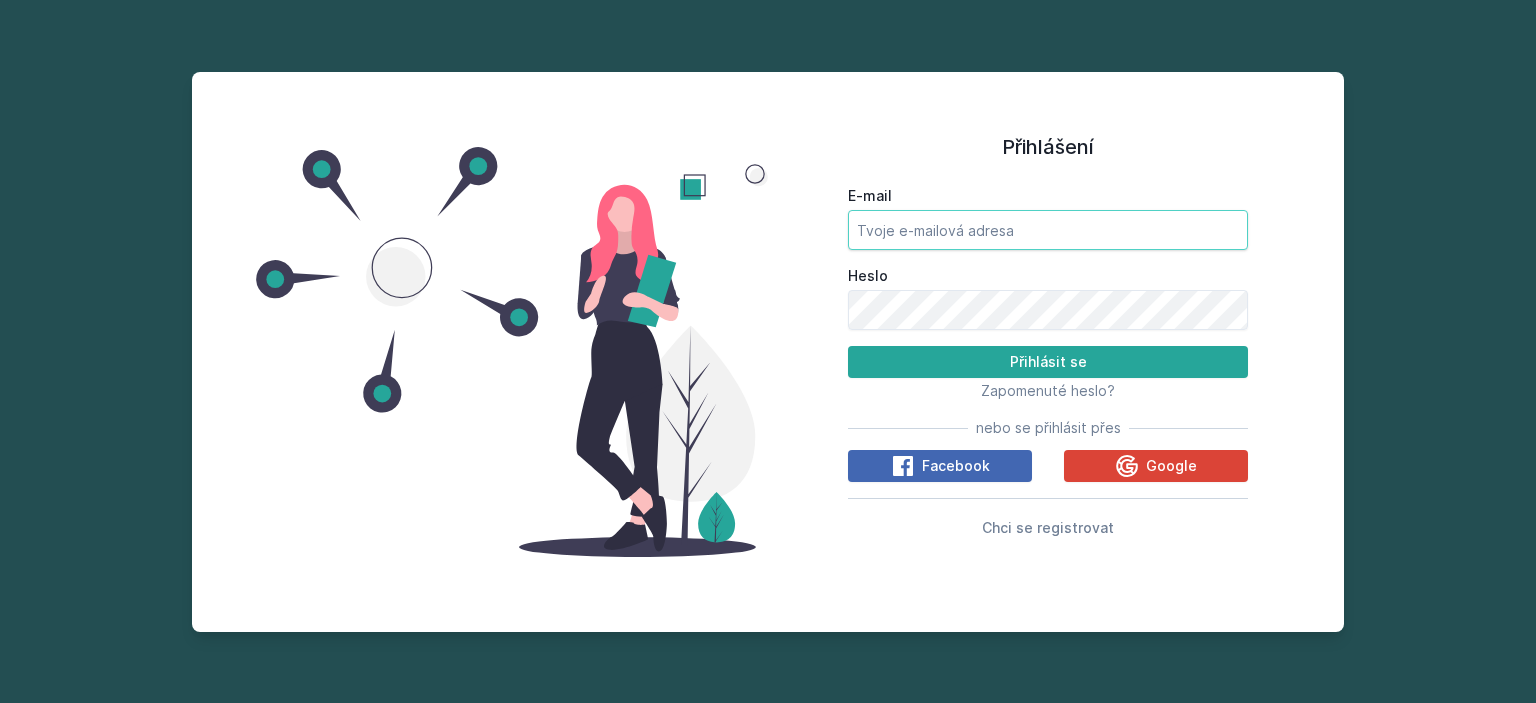 click on "E-mail" at bounding box center [1048, 230] 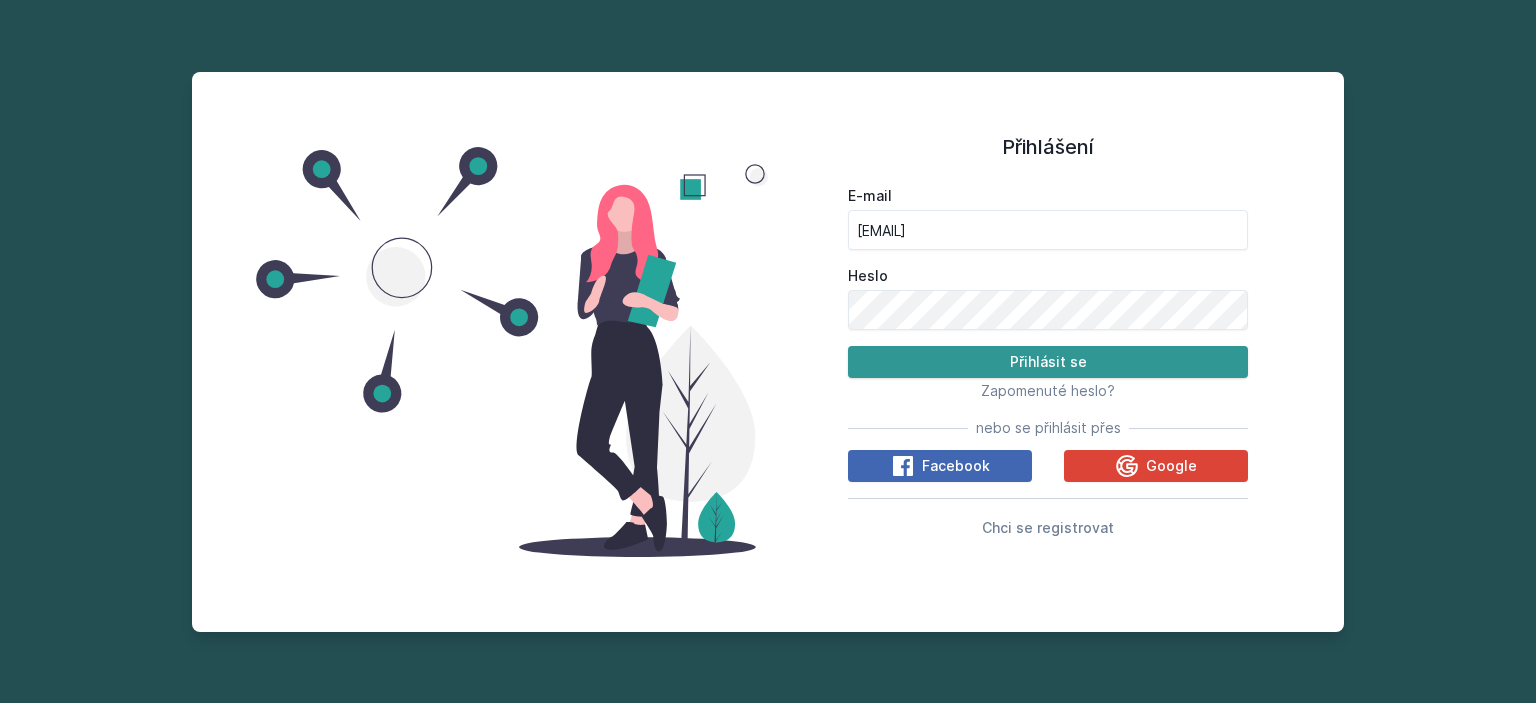 click on "Přihlásit se" at bounding box center (1048, 362) 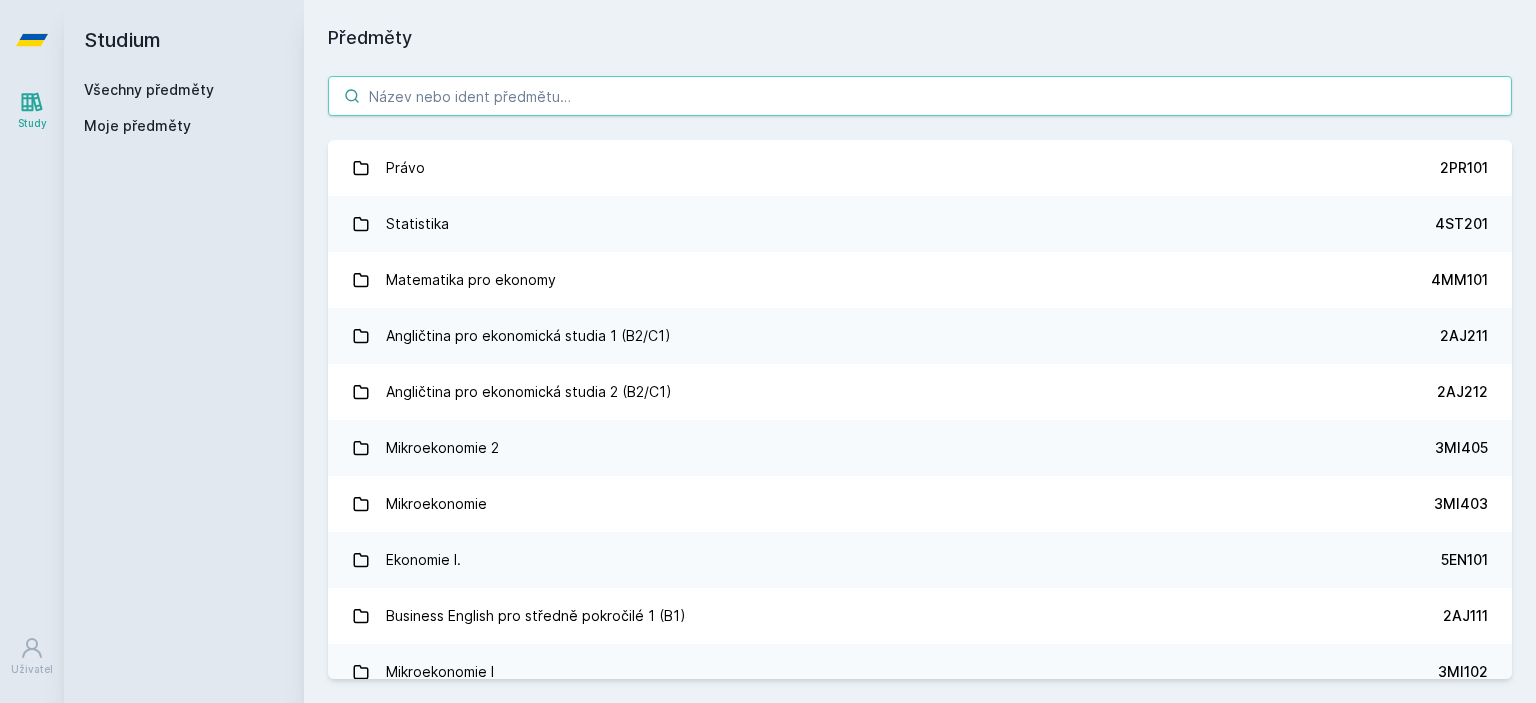 click at bounding box center [920, 96] 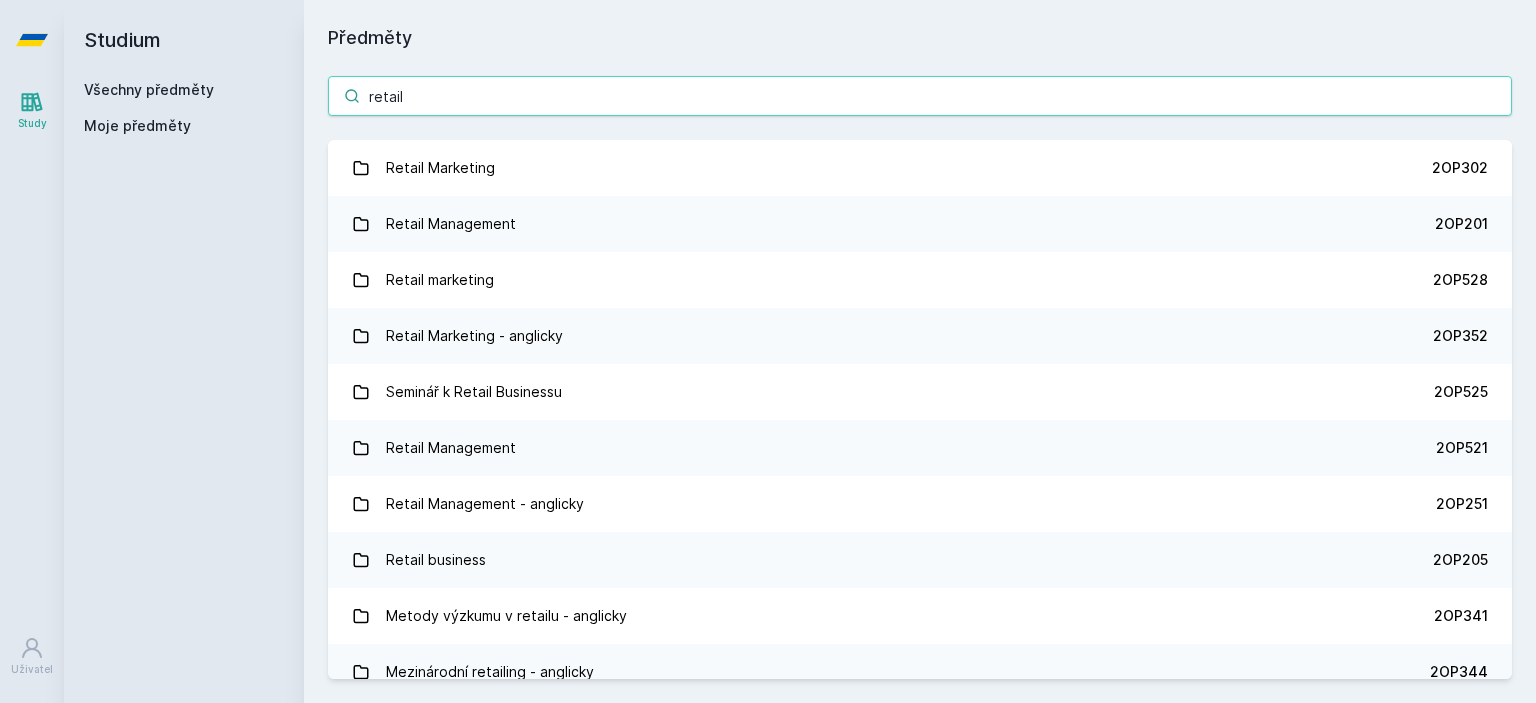 type on "retail" 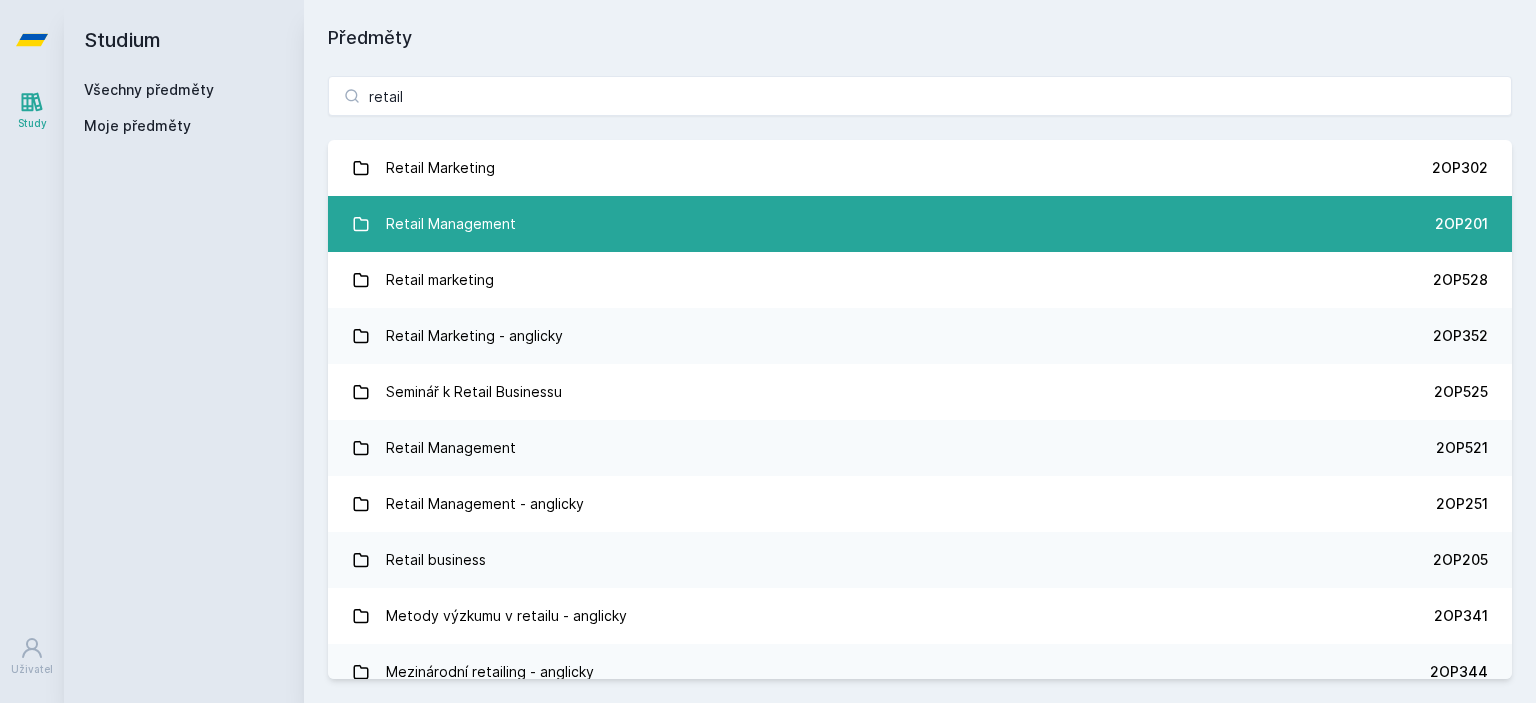 click on "Retail Management   2OP201" at bounding box center (920, 224) 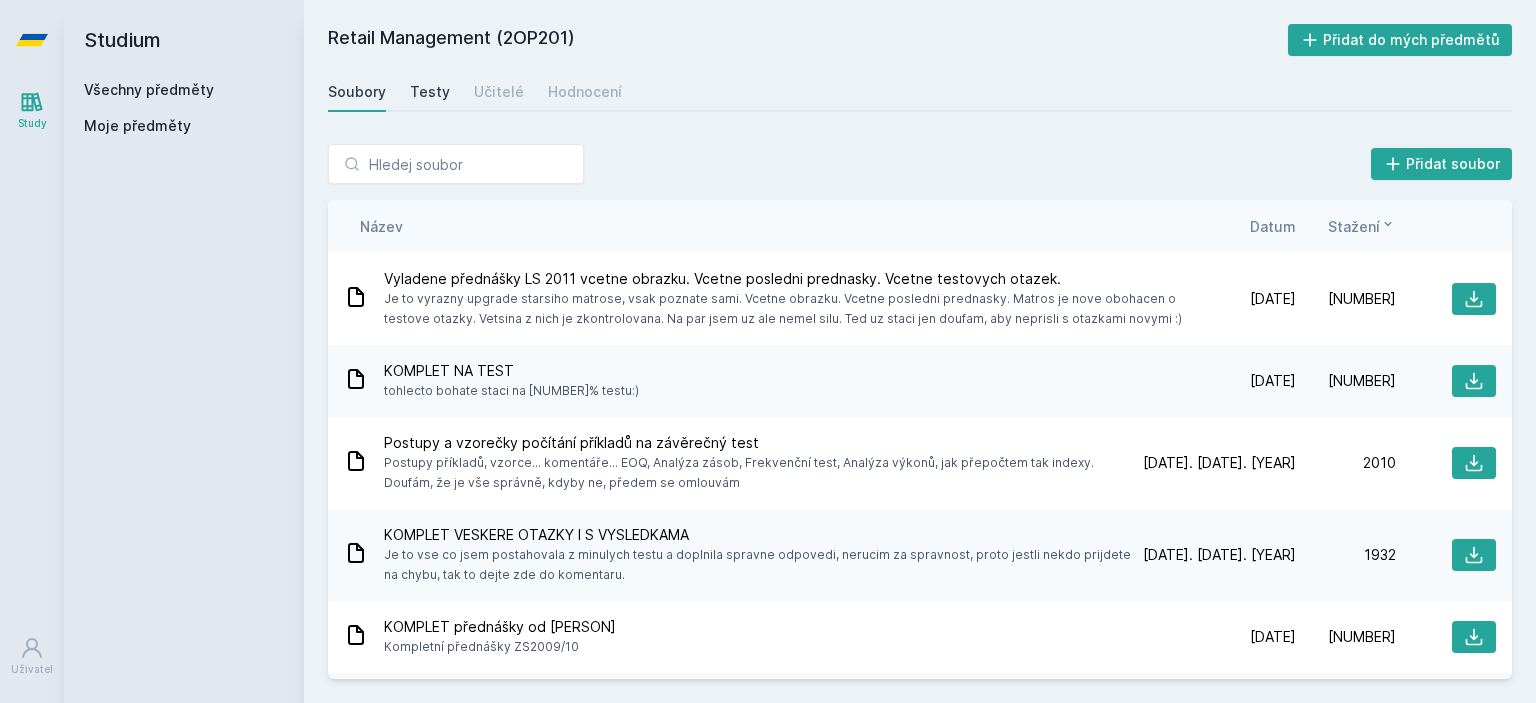click on "Testy" at bounding box center (430, 92) 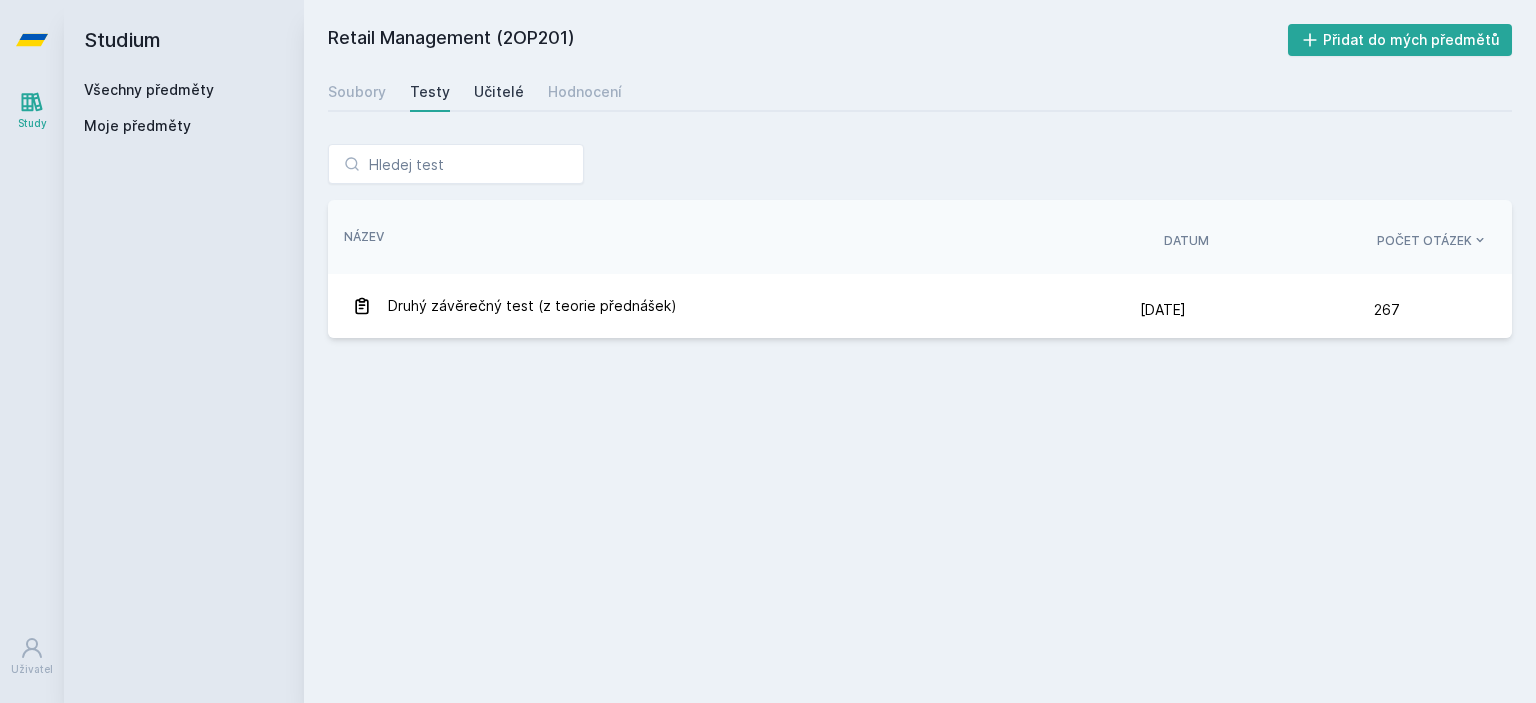 click on "Učitelé" at bounding box center (499, 92) 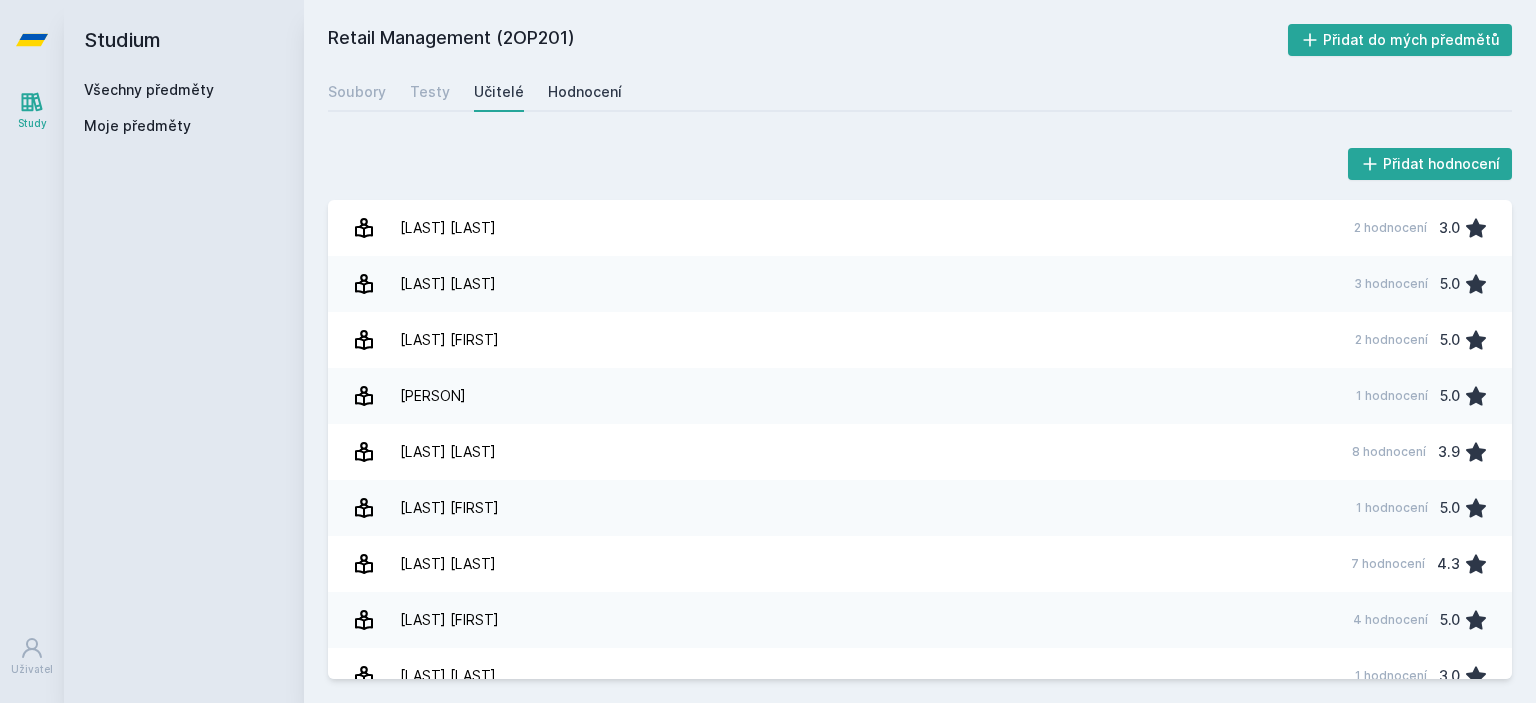 click on "Hodnocení" at bounding box center [585, 92] 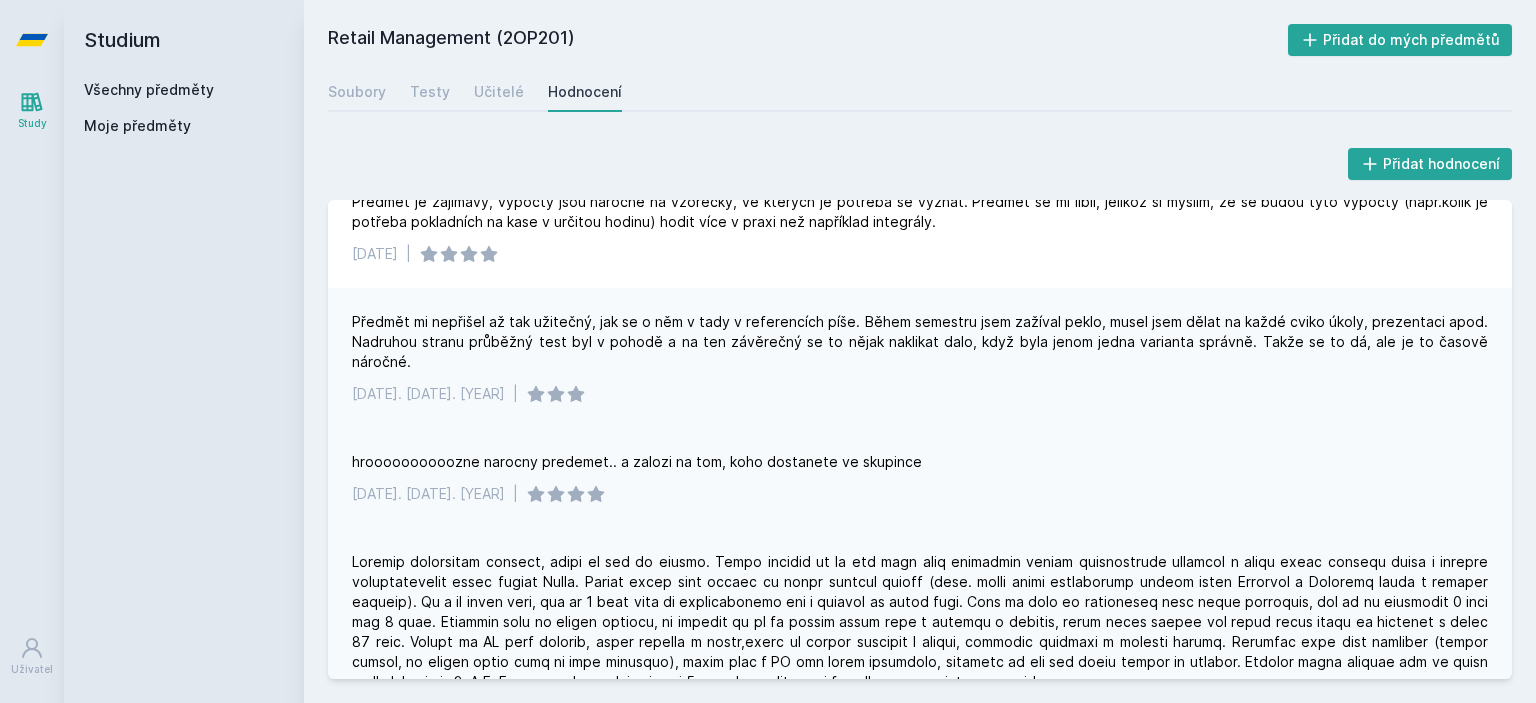 scroll, scrollTop: 372, scrollLeft: 0, axis: vertical 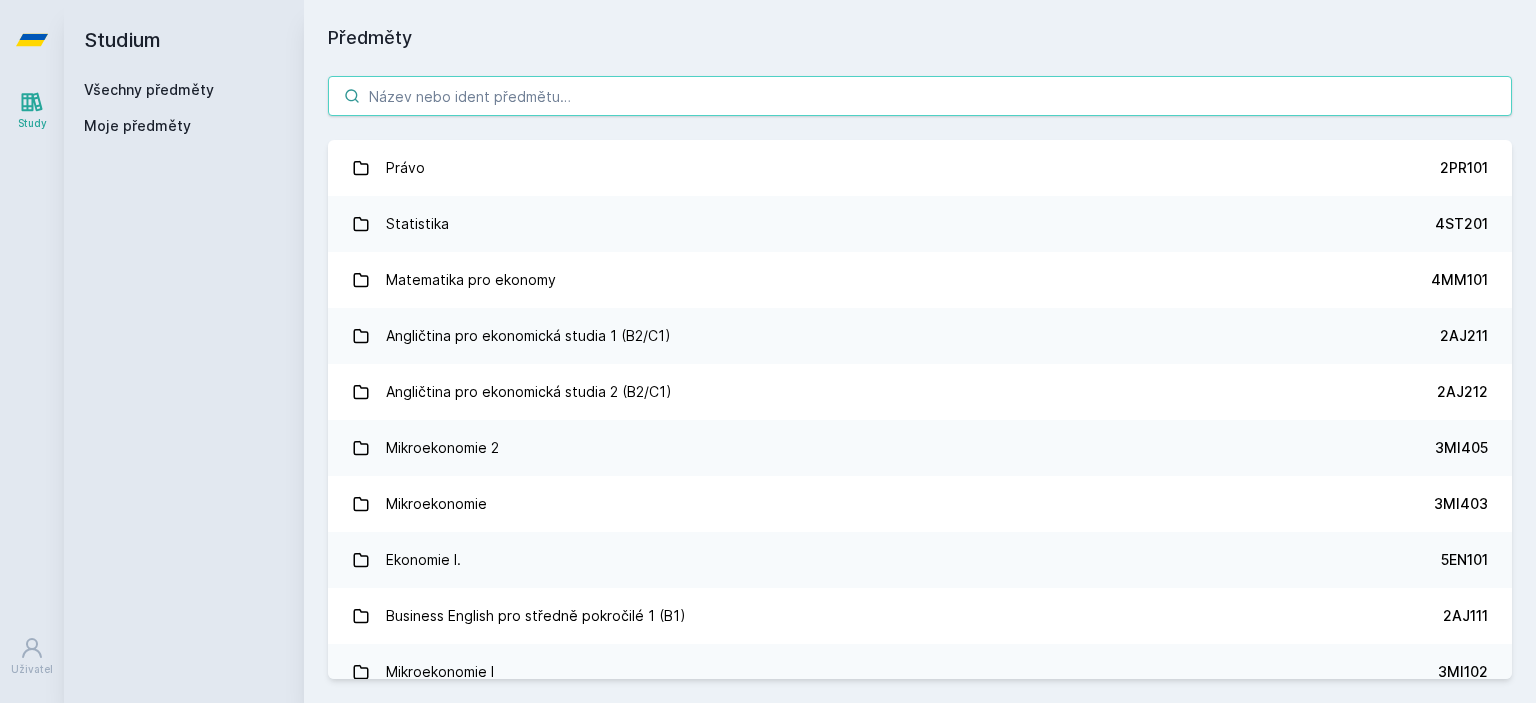 click at bounding box center [920, 96] 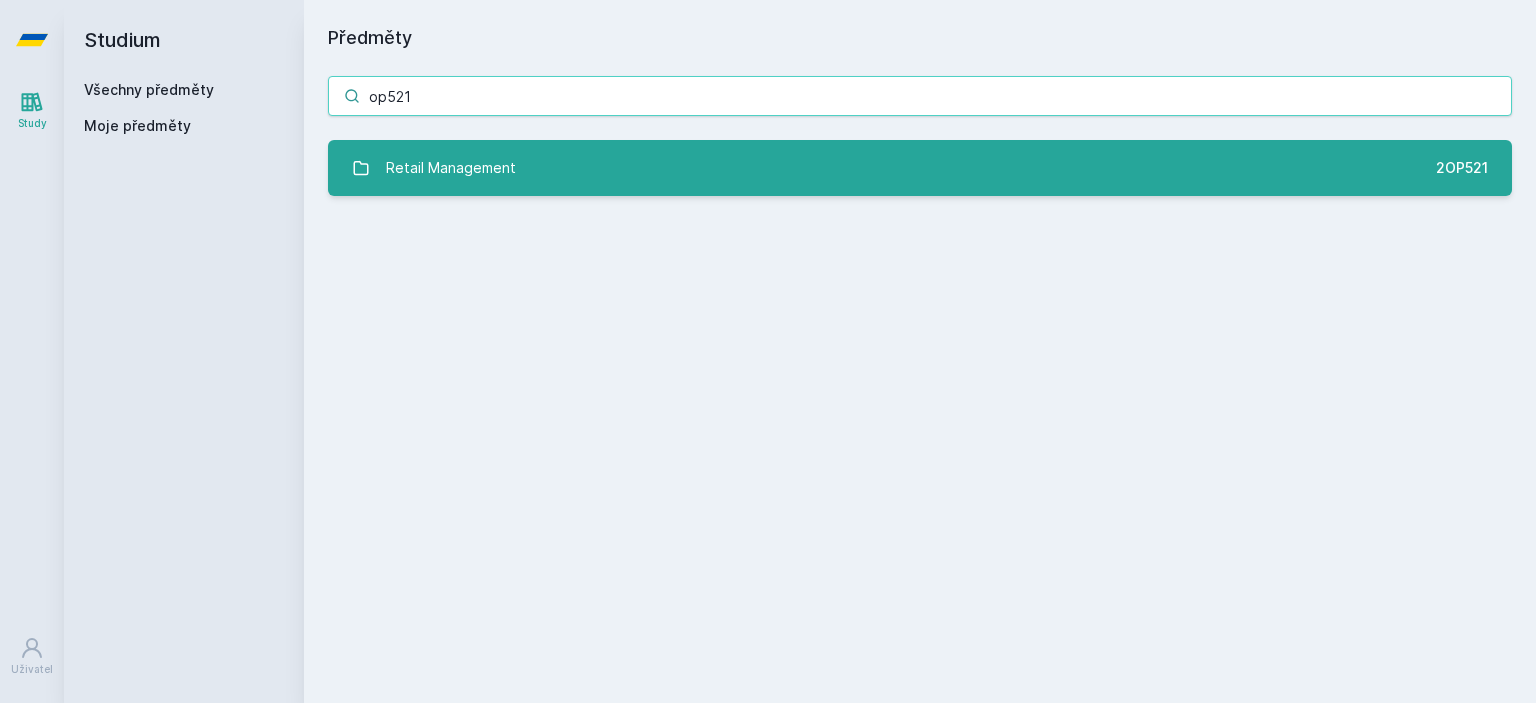 type on "op521" 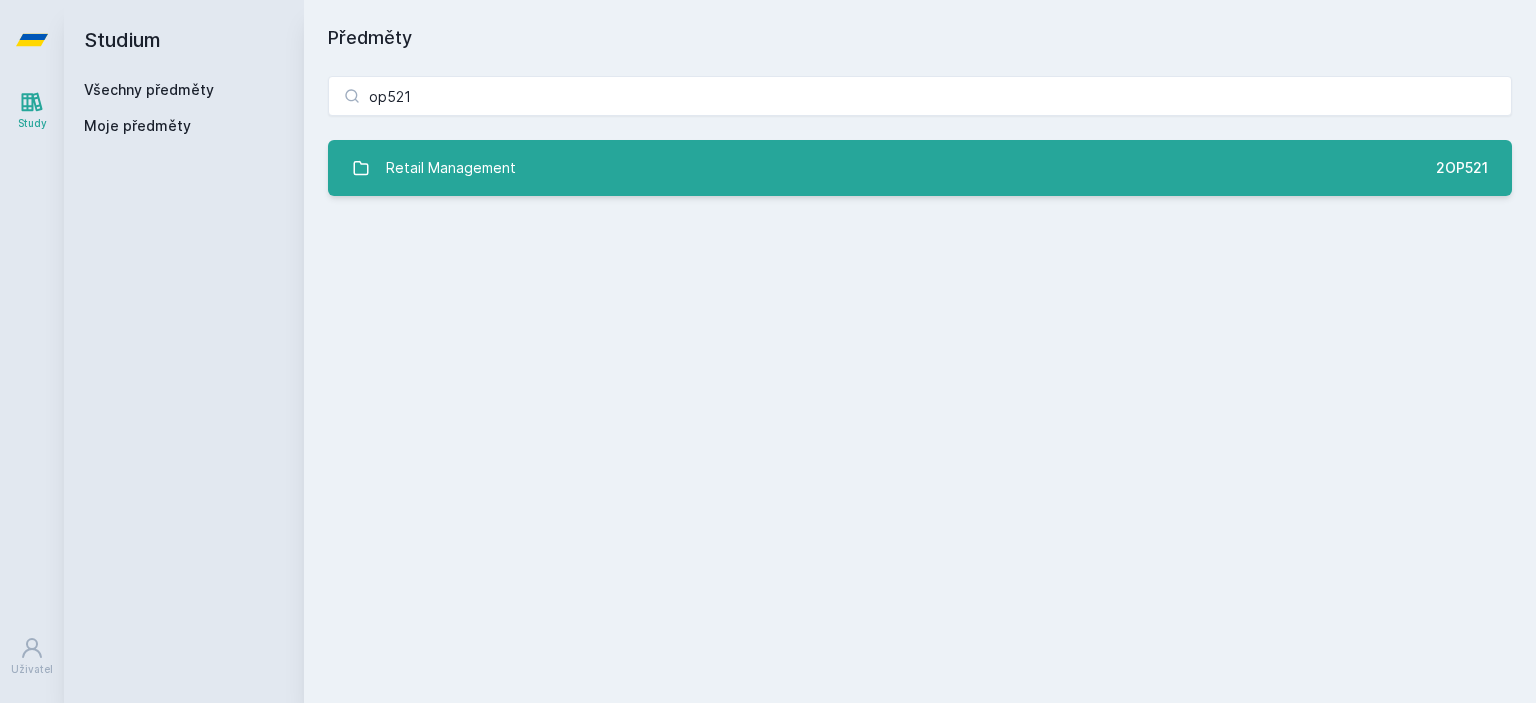 click on "Retail Management   2OP521" at bounding box center [920, 168] 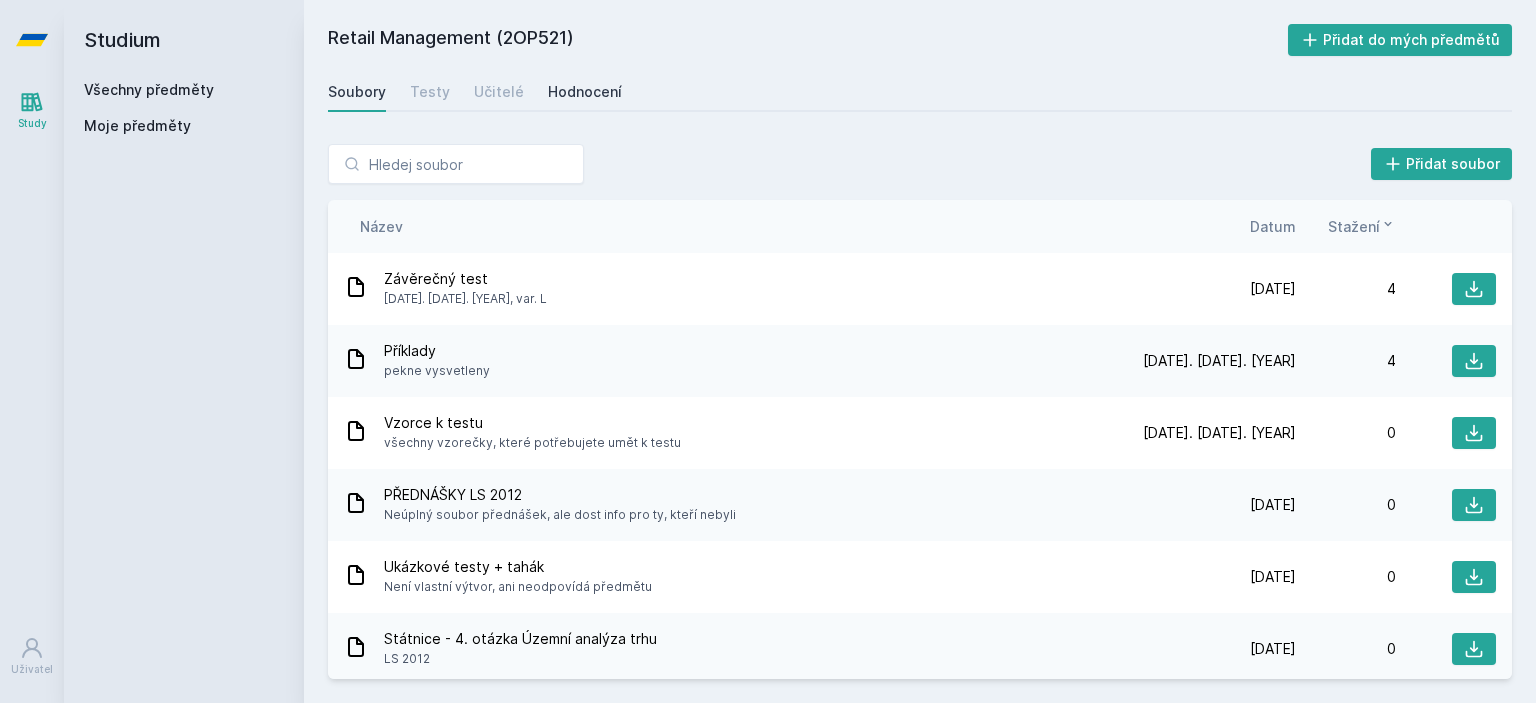 click on "Hodnocení" at bounding box center (585, 92) 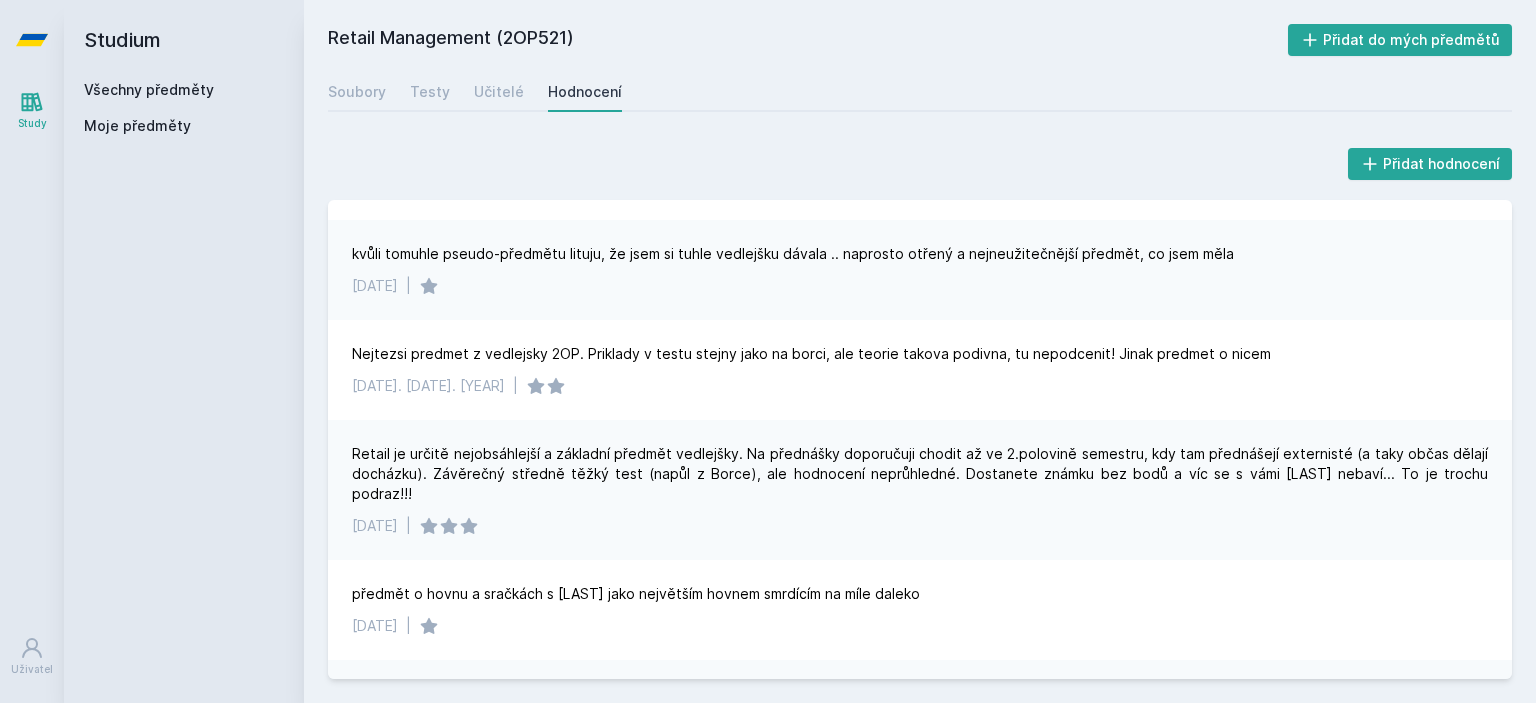 scroll, scrollTop: 424, scrollLeft: 0, axis: vertical 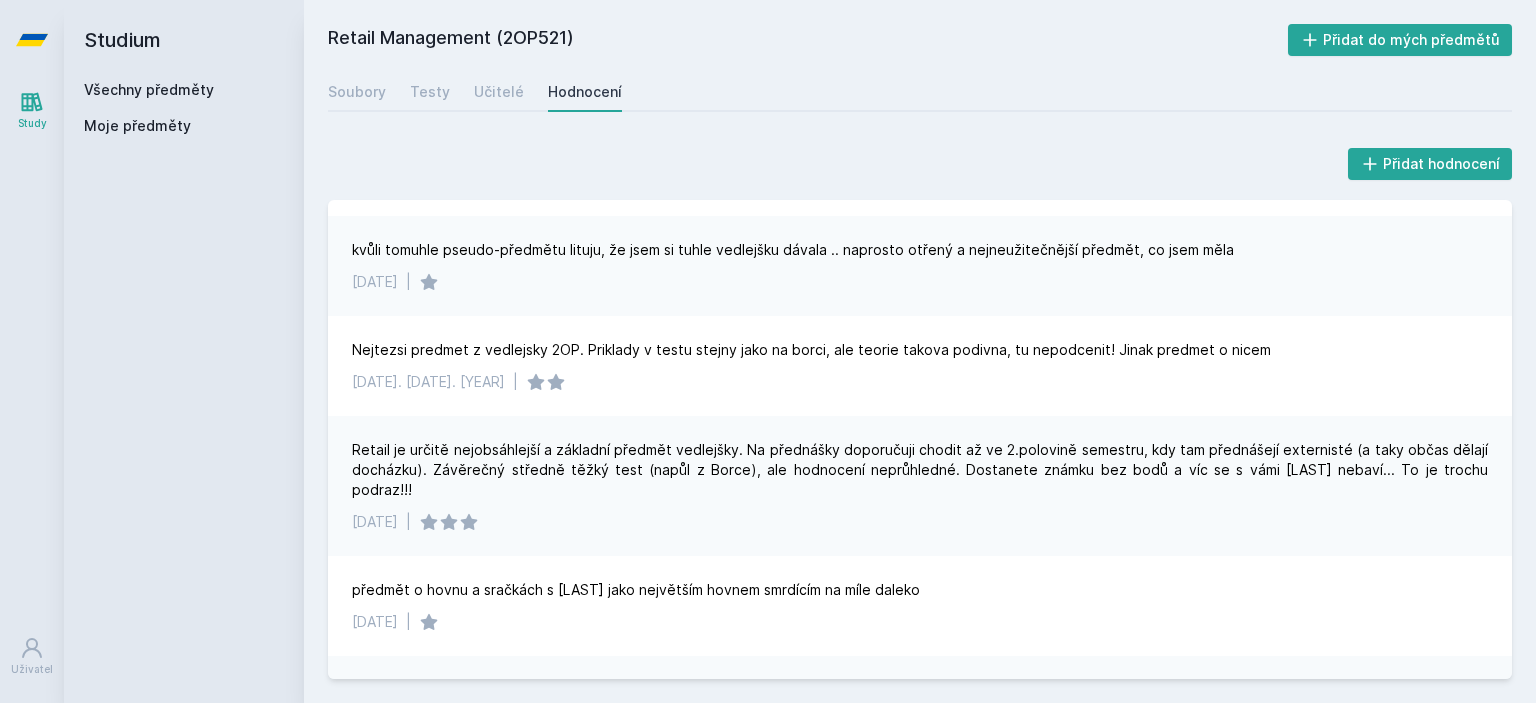 click on "Všechny předměty" at bounding box center [149, 89] 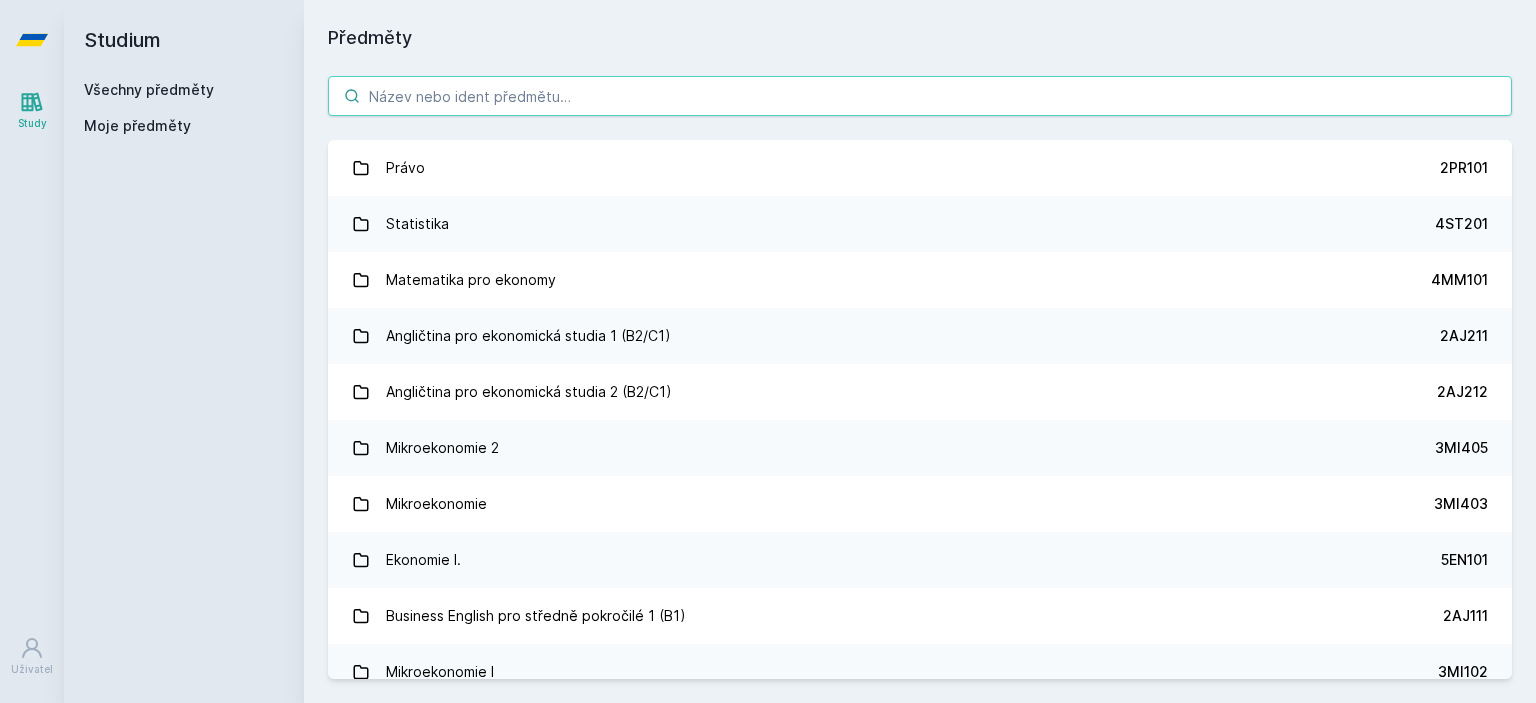 click at bounding box center [920, 96] 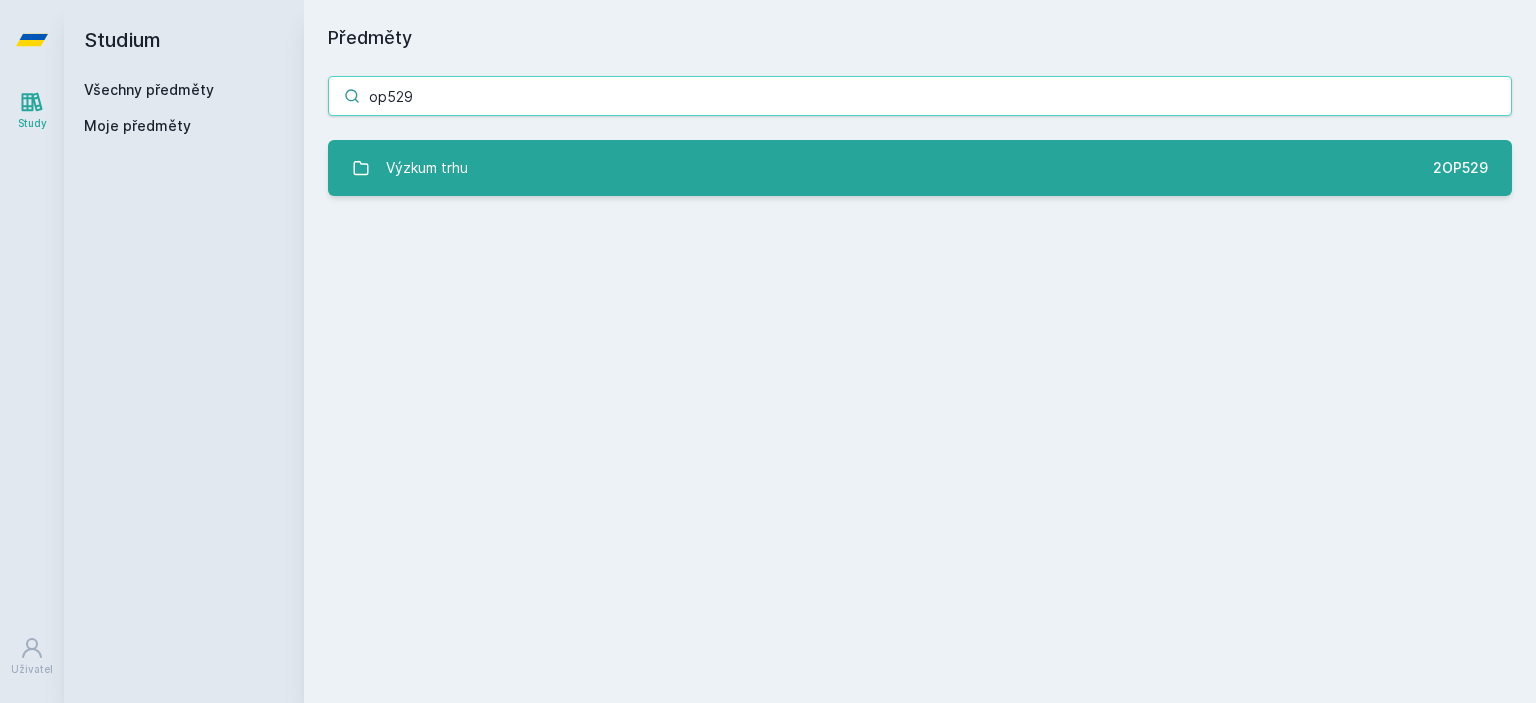type on "op529" 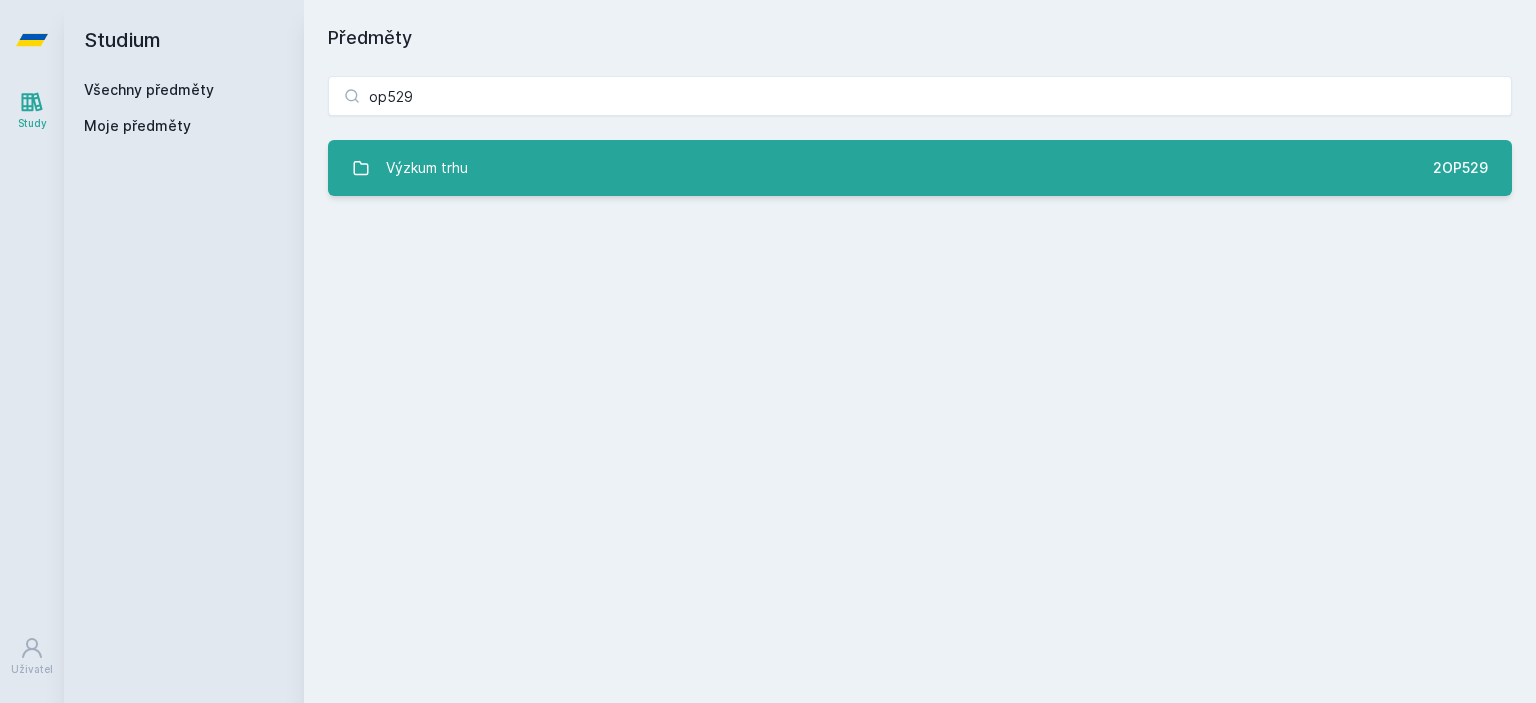 click on "Výzkum trhu [ALPHANUMERIC_ID]" at bounding box center [920, 168] 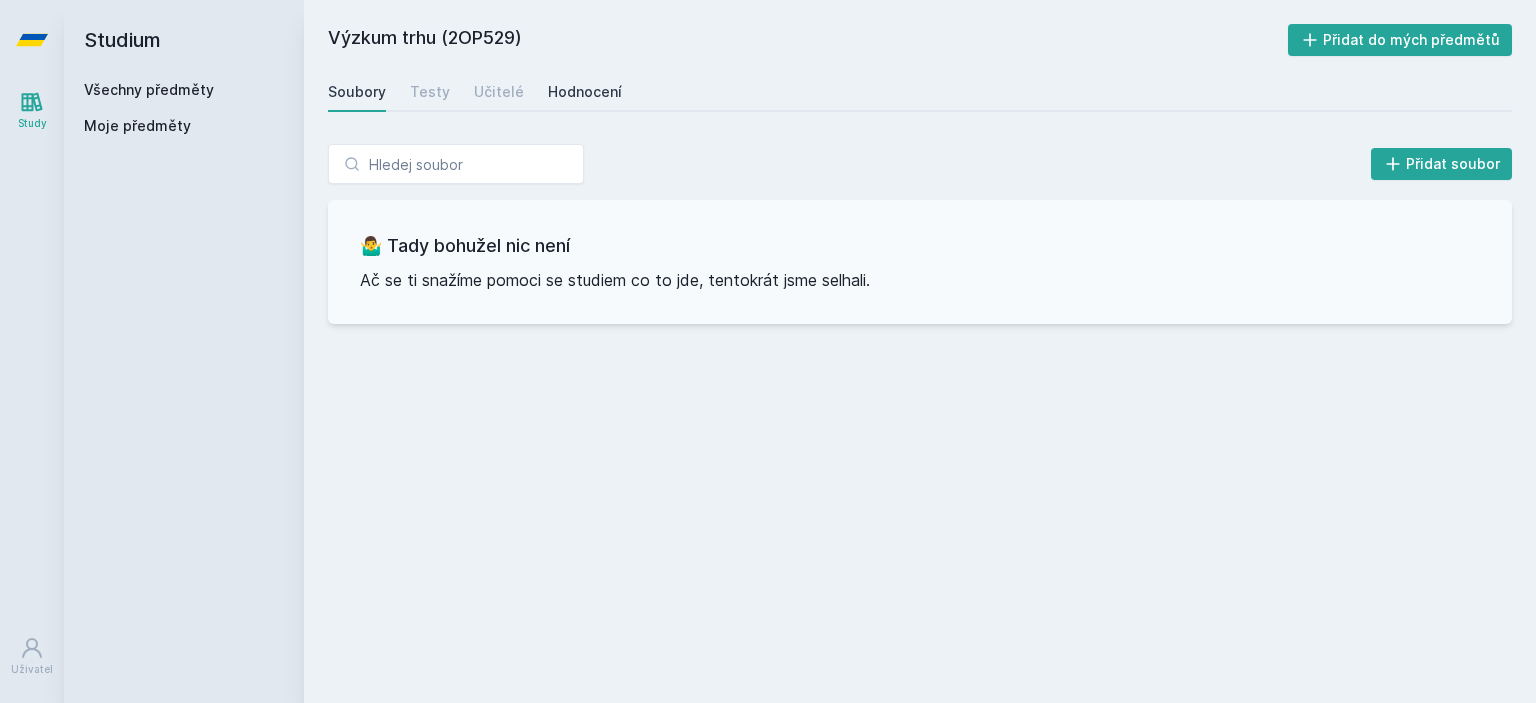 click on "Hodnocení" at bounding box center [585, 92] 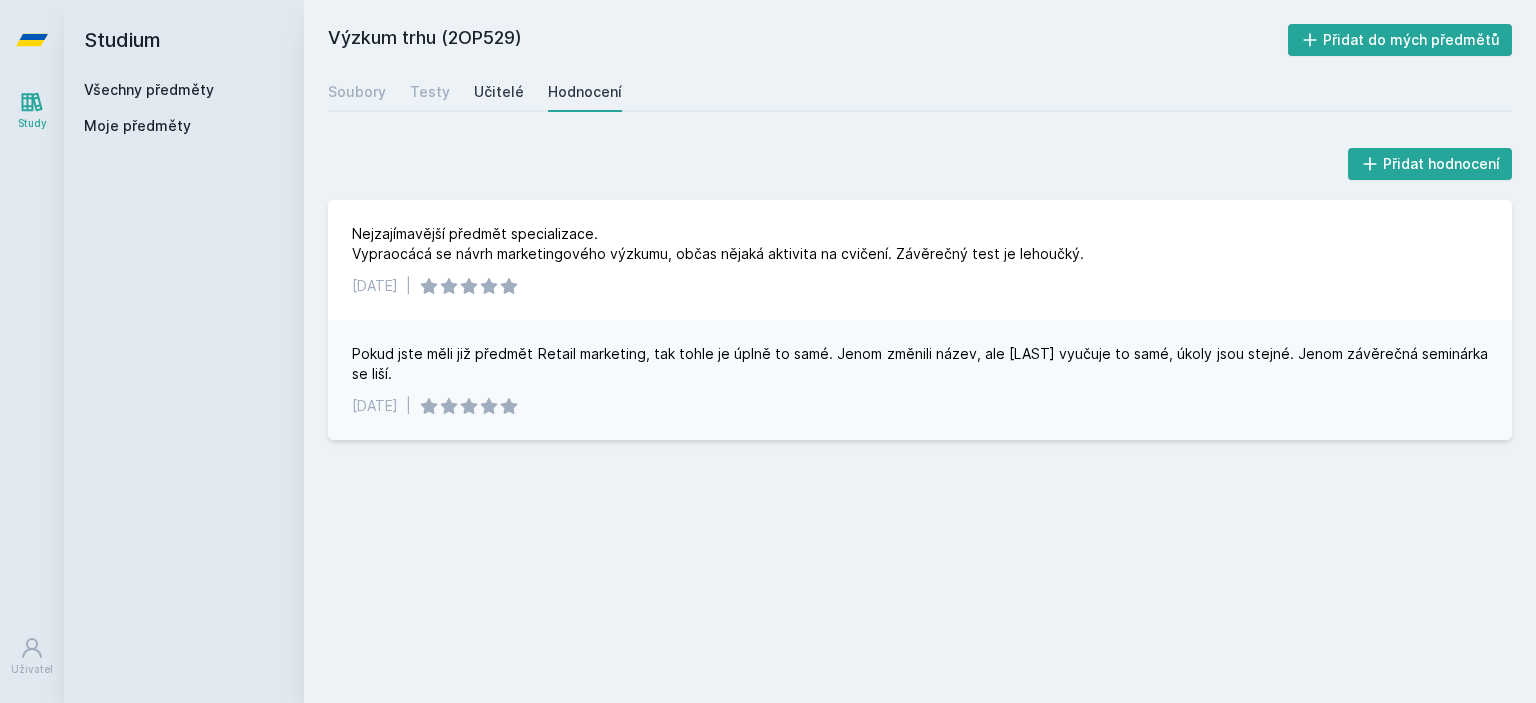 click on "Učitelé" at bounding box center (499, 92) 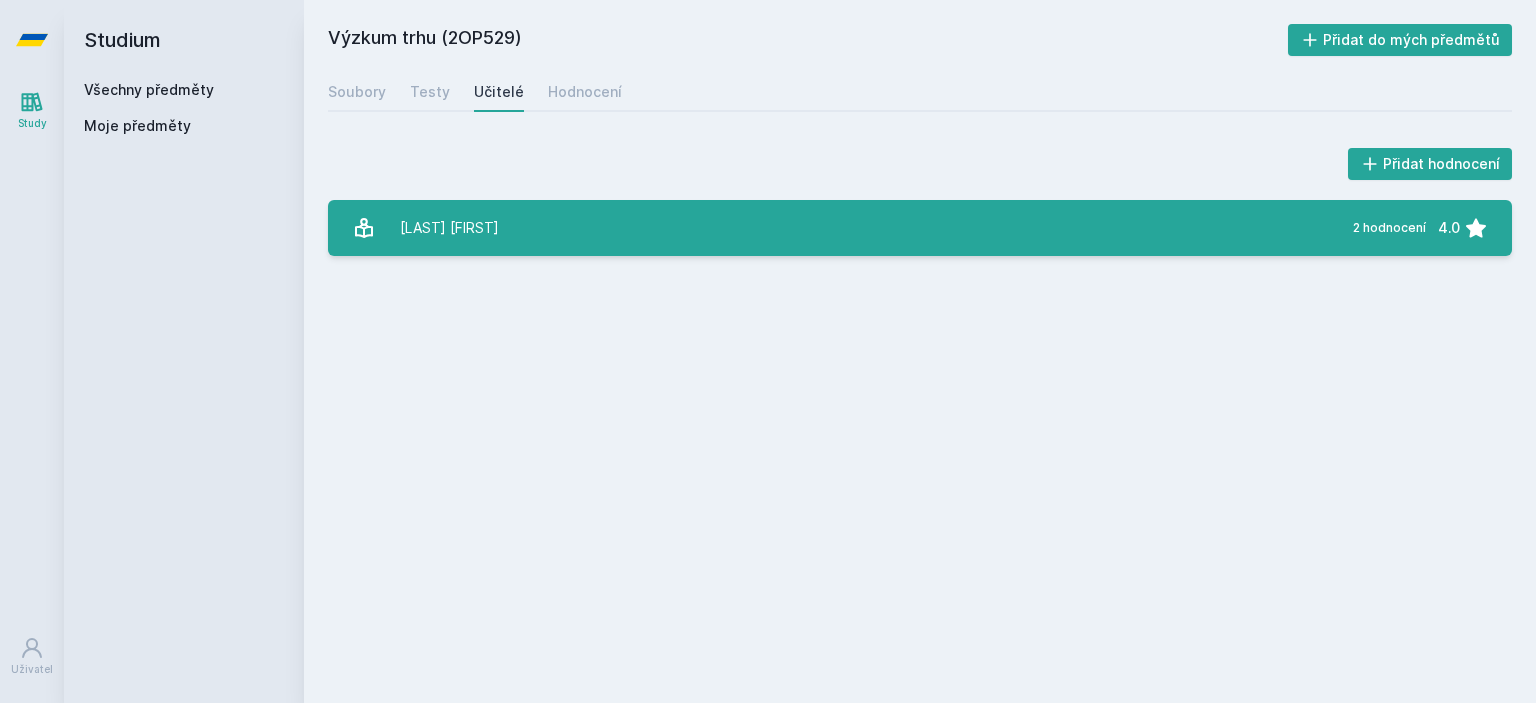 click on "[LAST] [LAST]
2 hodnocení
4.0" at bounding box center [920, 228] 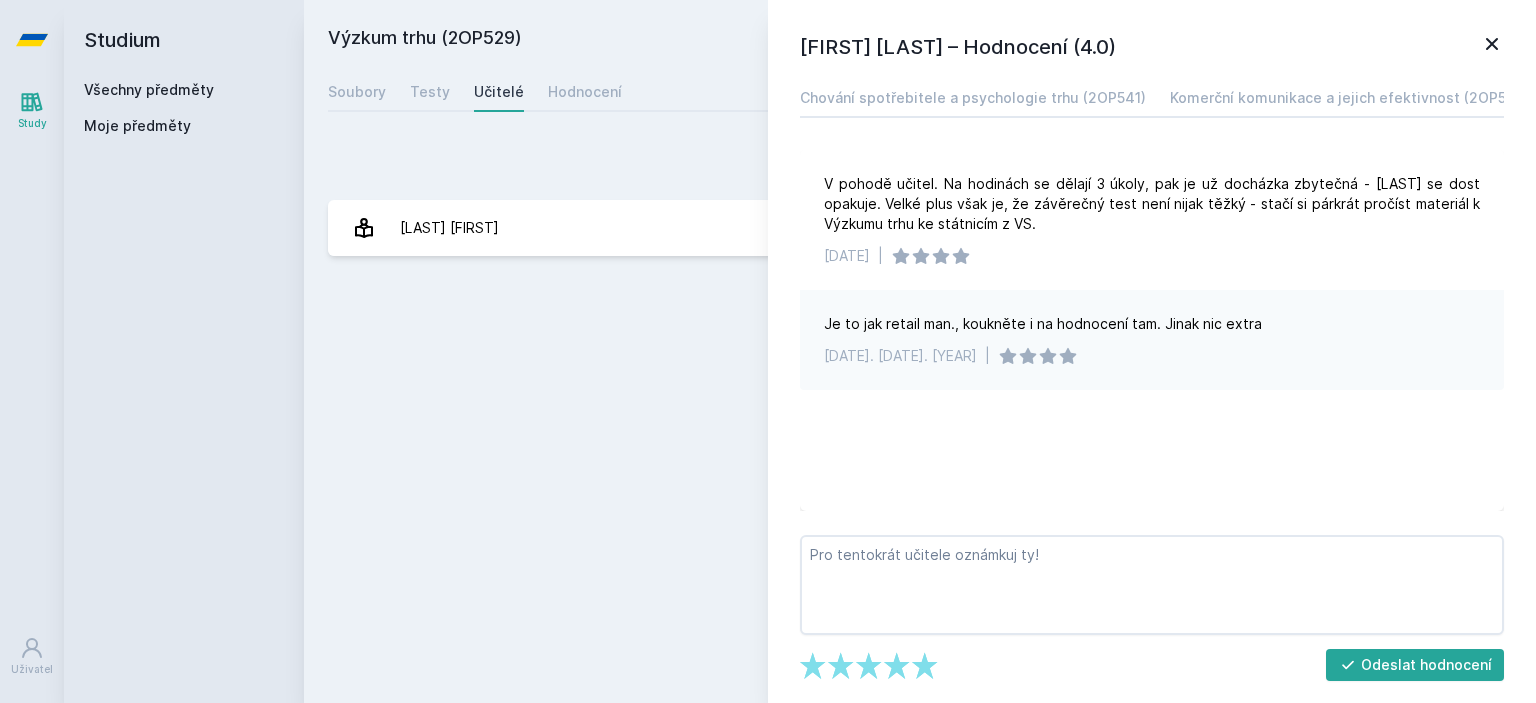 click on "Výzkum trhu (2OP529)
Přidat do mých předmětů
Soubory
Testy
Učitelé
Hodnocení
Přidat hodnocení
[LAST] [LAST] – Hodnocení (4.0)
Chování spotřebitele a psychologie trhu (2OP541)
Komerční komunikace a jejich efektivnost (2OP540)
Retail Marketing (2OP302)
Výzkum trhu (2OP529)
Retail business (2OP205)
V pohodě učitel. Na hodinách se dělají 3 úkoly, pak je už docházka zbytečná - [LAST] se dost opakuje. Velké plus však je, že závěrečný test není nijak těžký - stačí si párkrát pročíst materiál k Výzkumu trhu ke státnicím z VS.   [DATE]   |   Je to jak retail man., koukněte i na hodnocení tam. Jinak nic extra   [DATE]   |           Jejda, něco se pokazilo.
Odeslat hodnocení
[LAST] [LAST]" at bounding box center [920, 351] 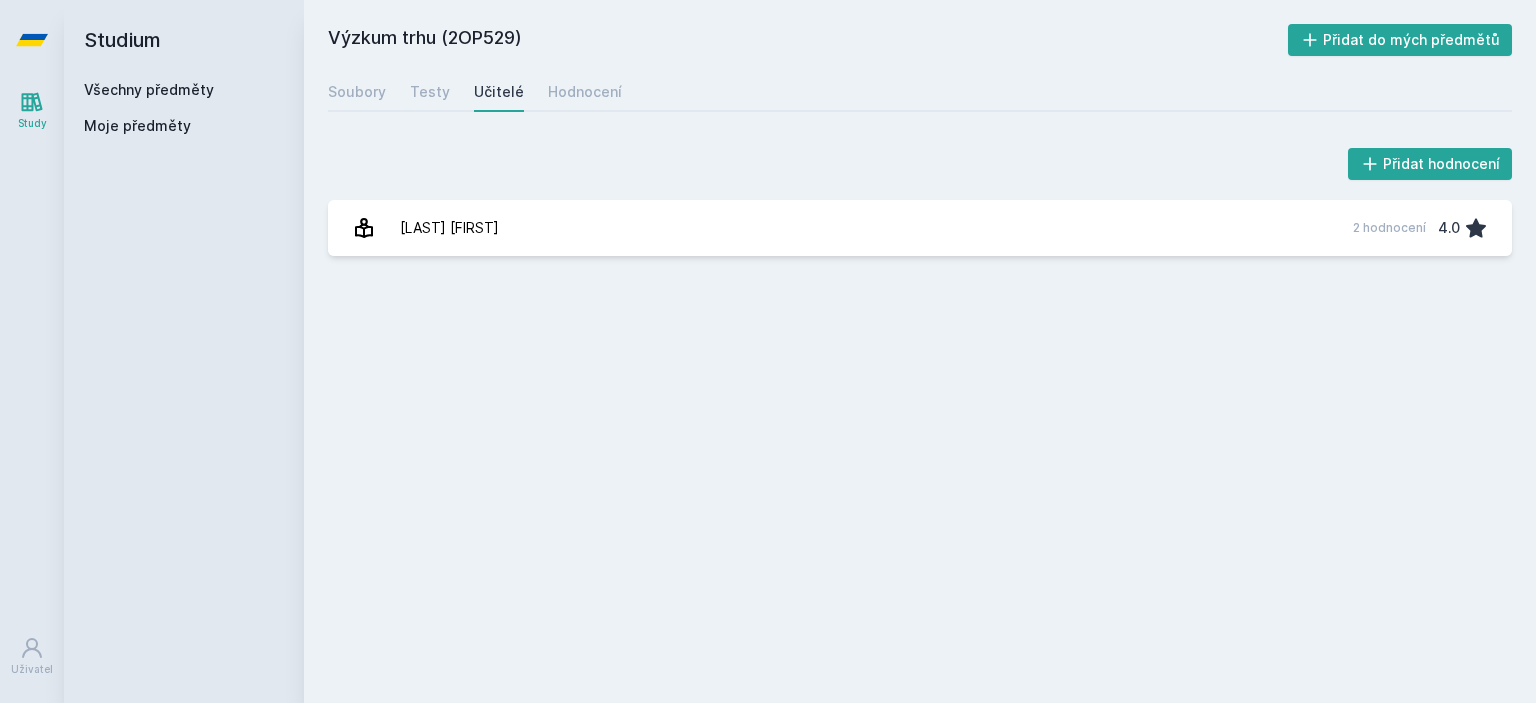 click on "Všechny předměty" at bounding box center (149, 89) 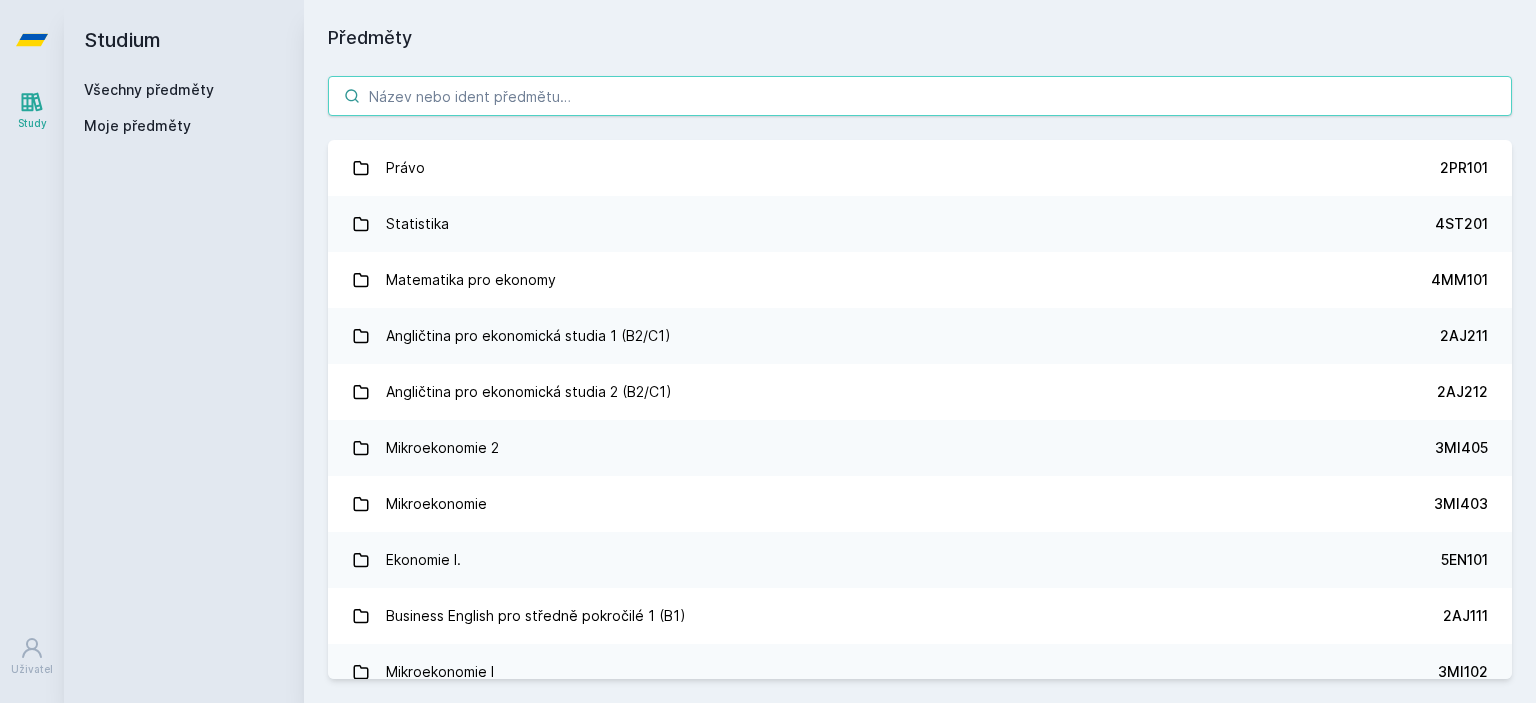 click at bounding box center [920, 96] 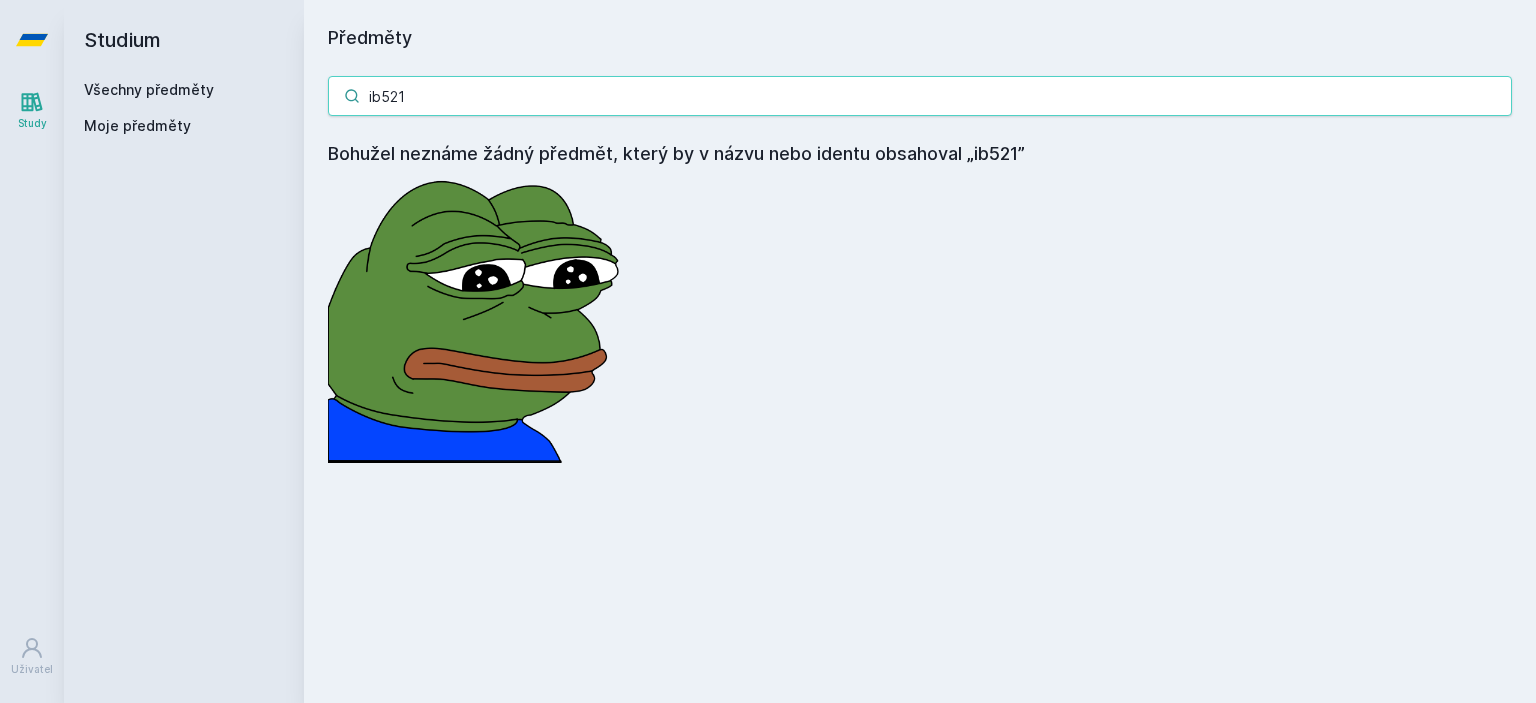drag, startPoint x: 409, startPoint y: 103, endPoint x: 318, endPoint y: 110, distance: 91.26884 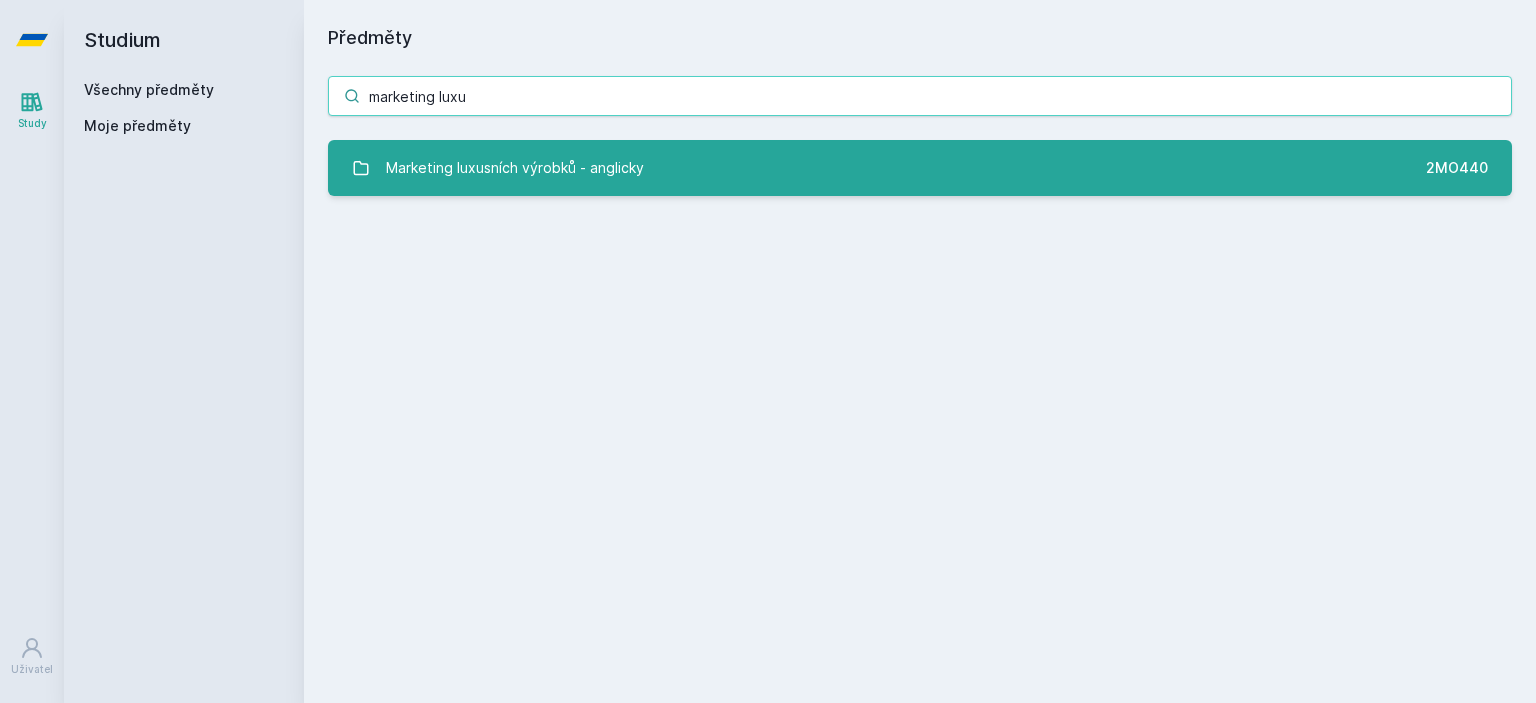 type on "marketing luxu" 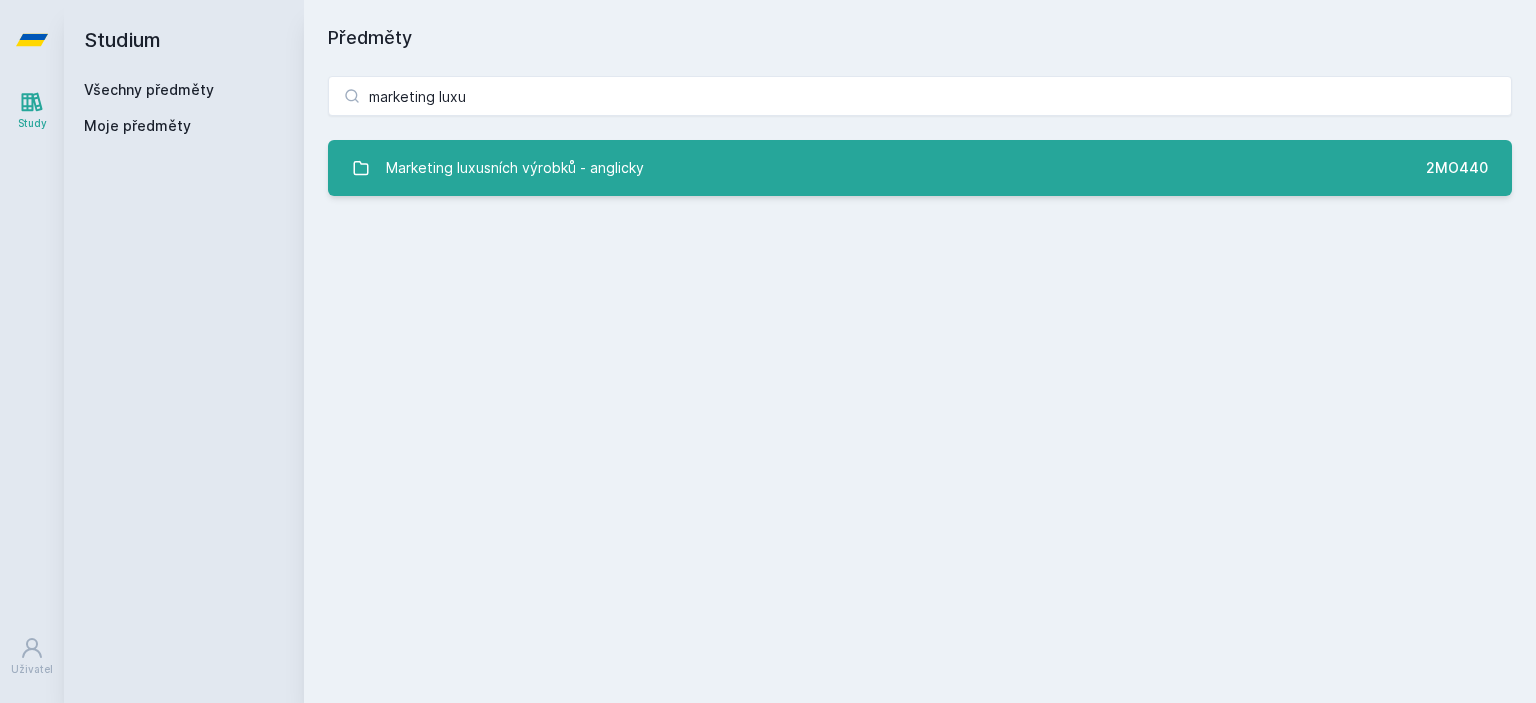click on "Marketing luxusních výrobků - anglicky" at bounding box center [515, 168] 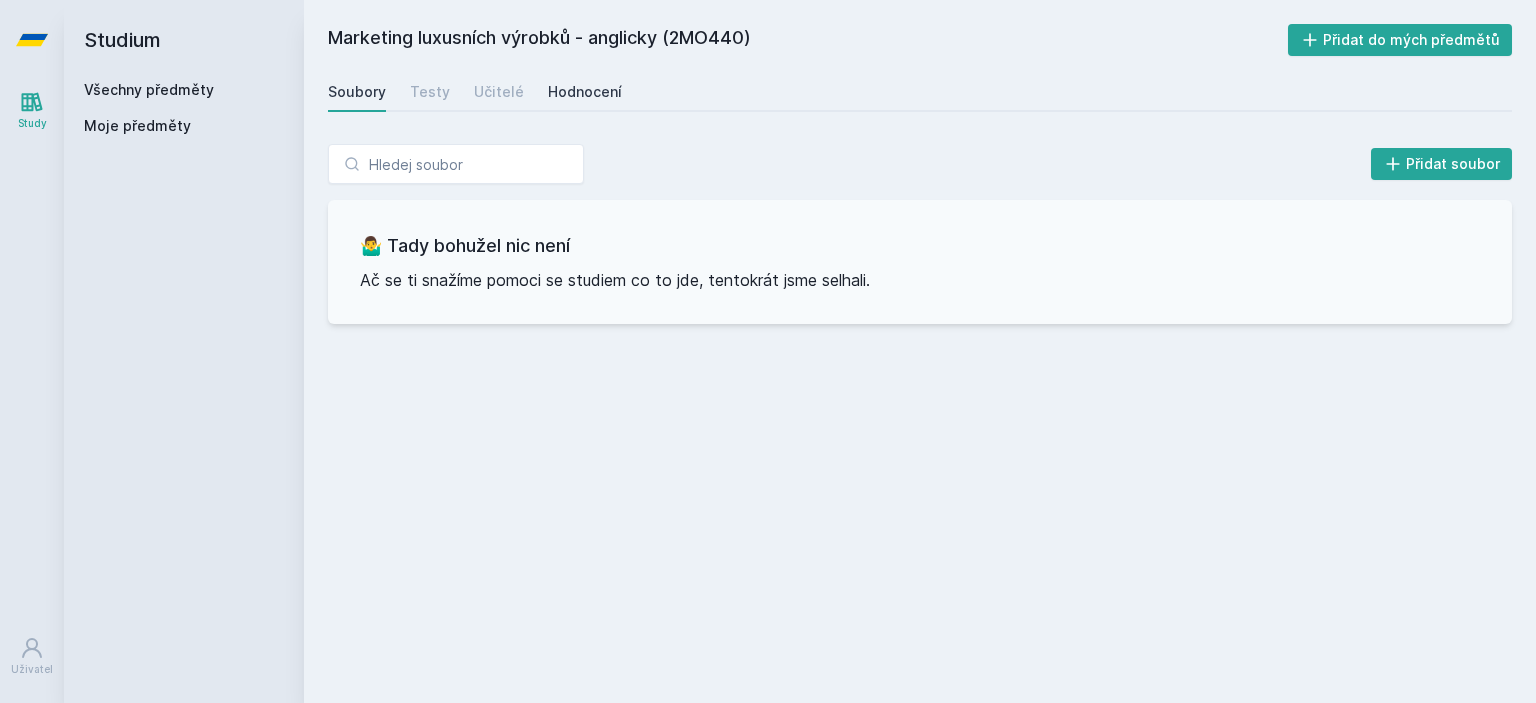 click on "Hodnocení" at bounding box center [585, 92] 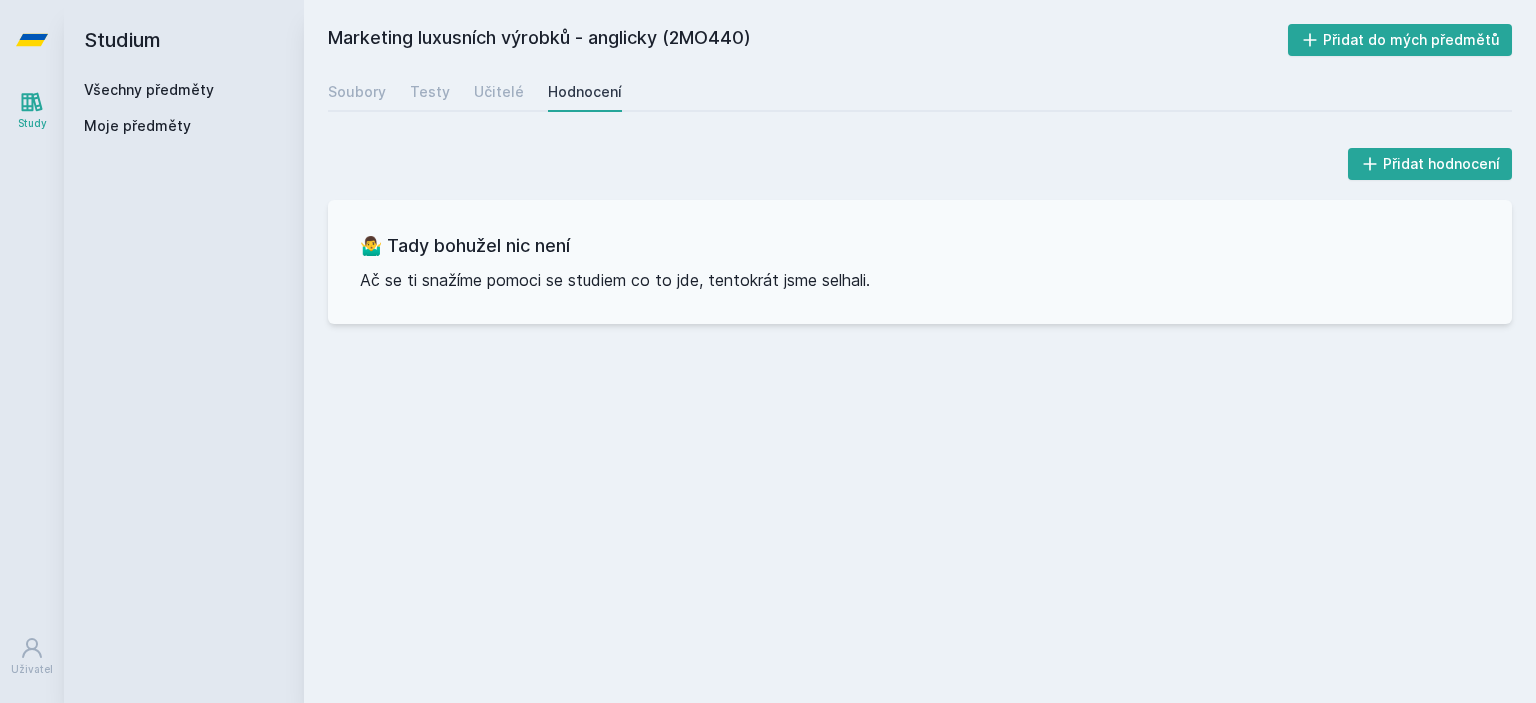 click on "Všechny předměty" at bounding box center [149, 89] 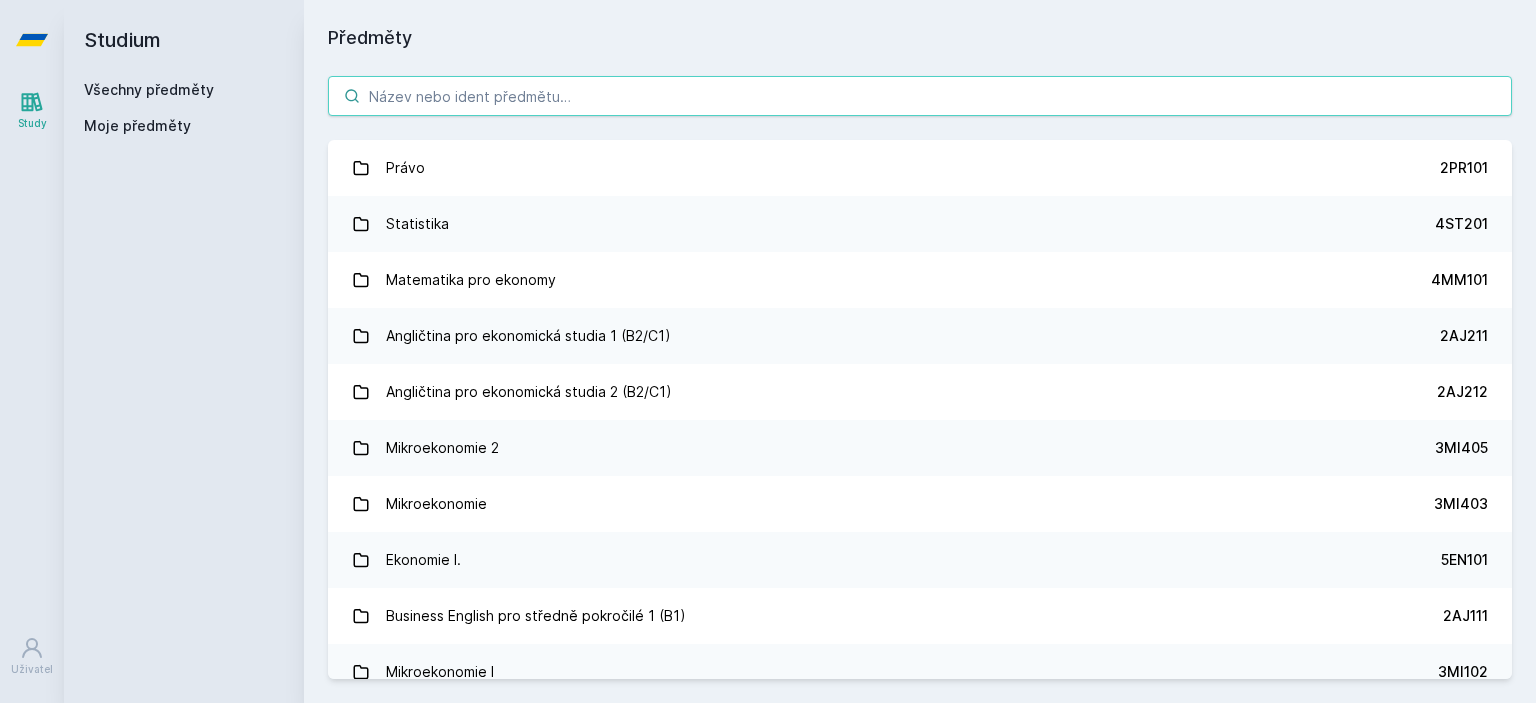 click at bounding box center (920, 96) 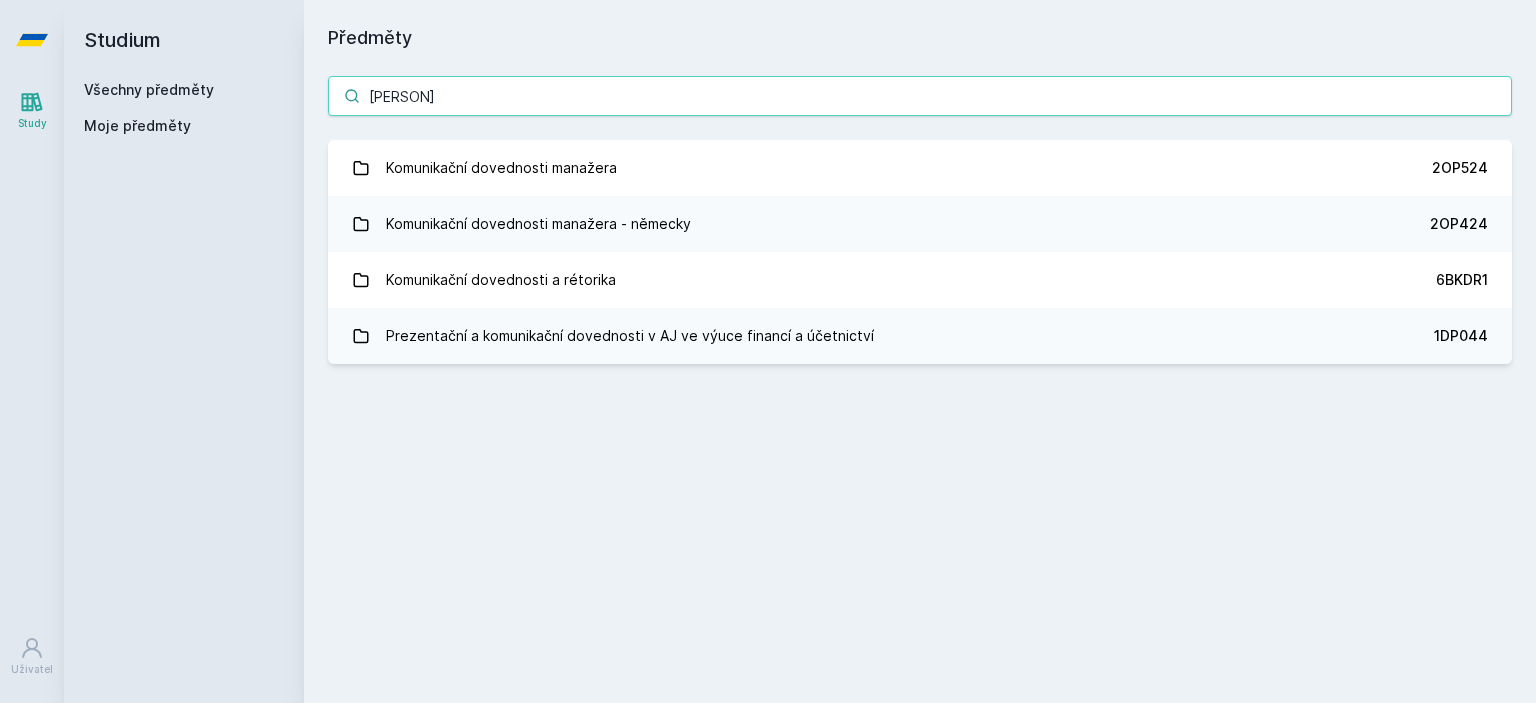 type on "[PERSON]" 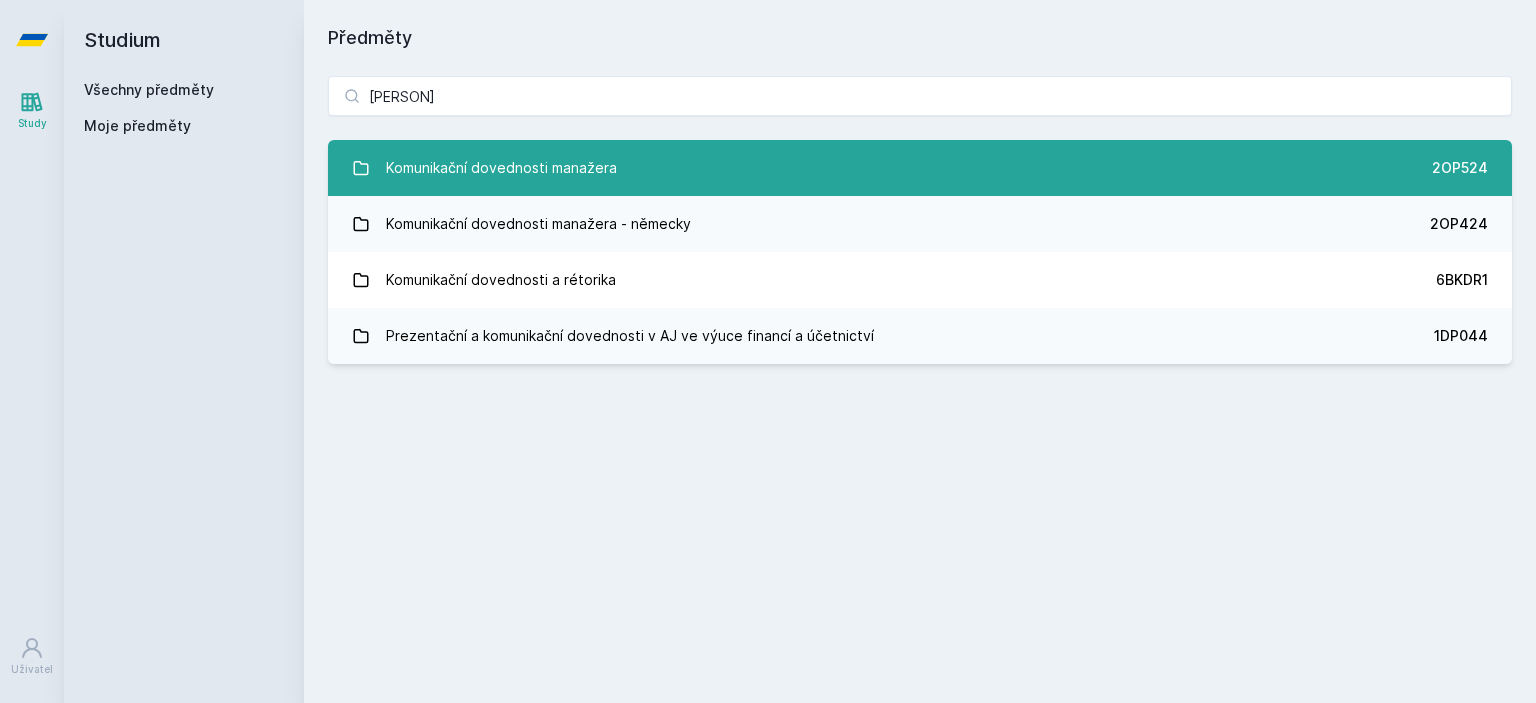 click on "Komunikační dovednosti manažera   2OP524" at bounding box center [920, 168] 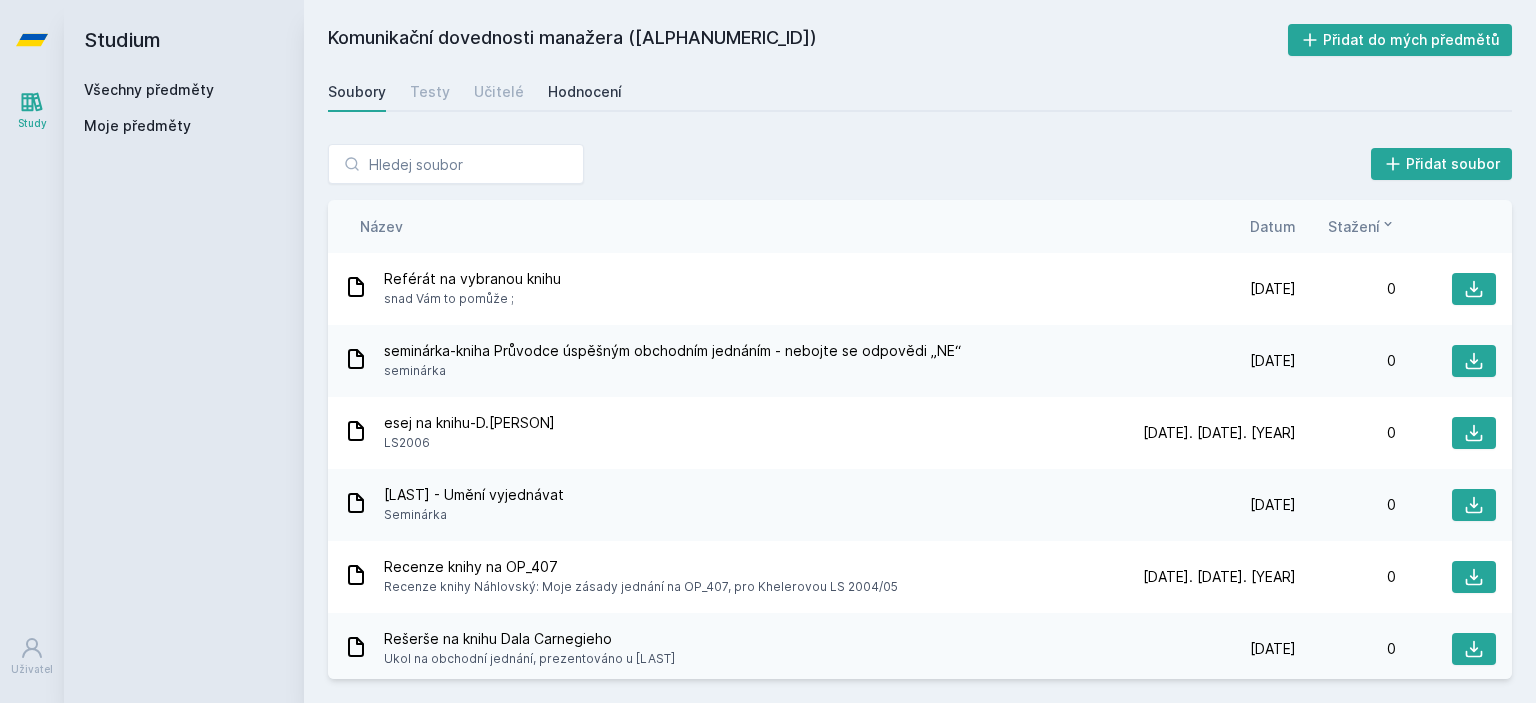 click on "Hodnocení" at bounding box center [585, 92] 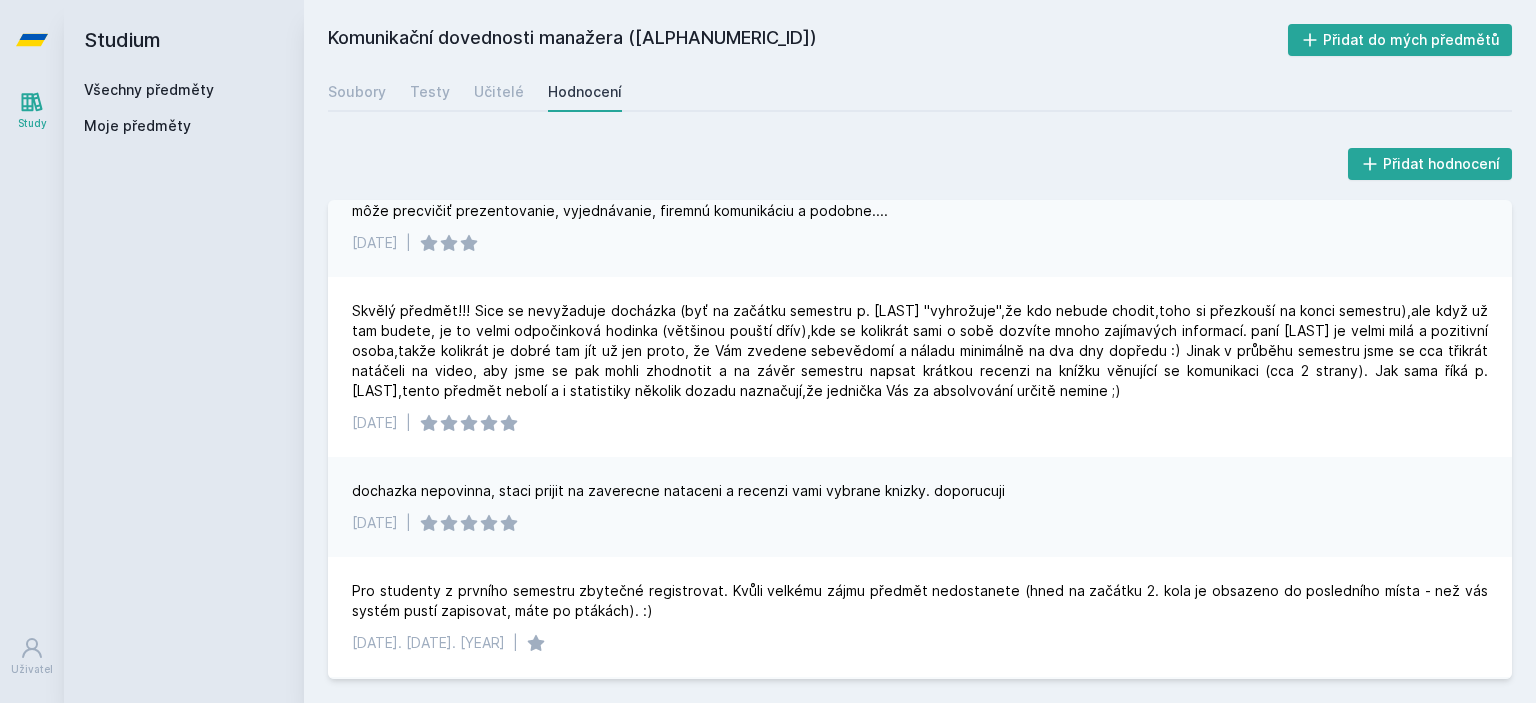 scroll, scrollTop: 0, scrollLeft: 0, axis: both 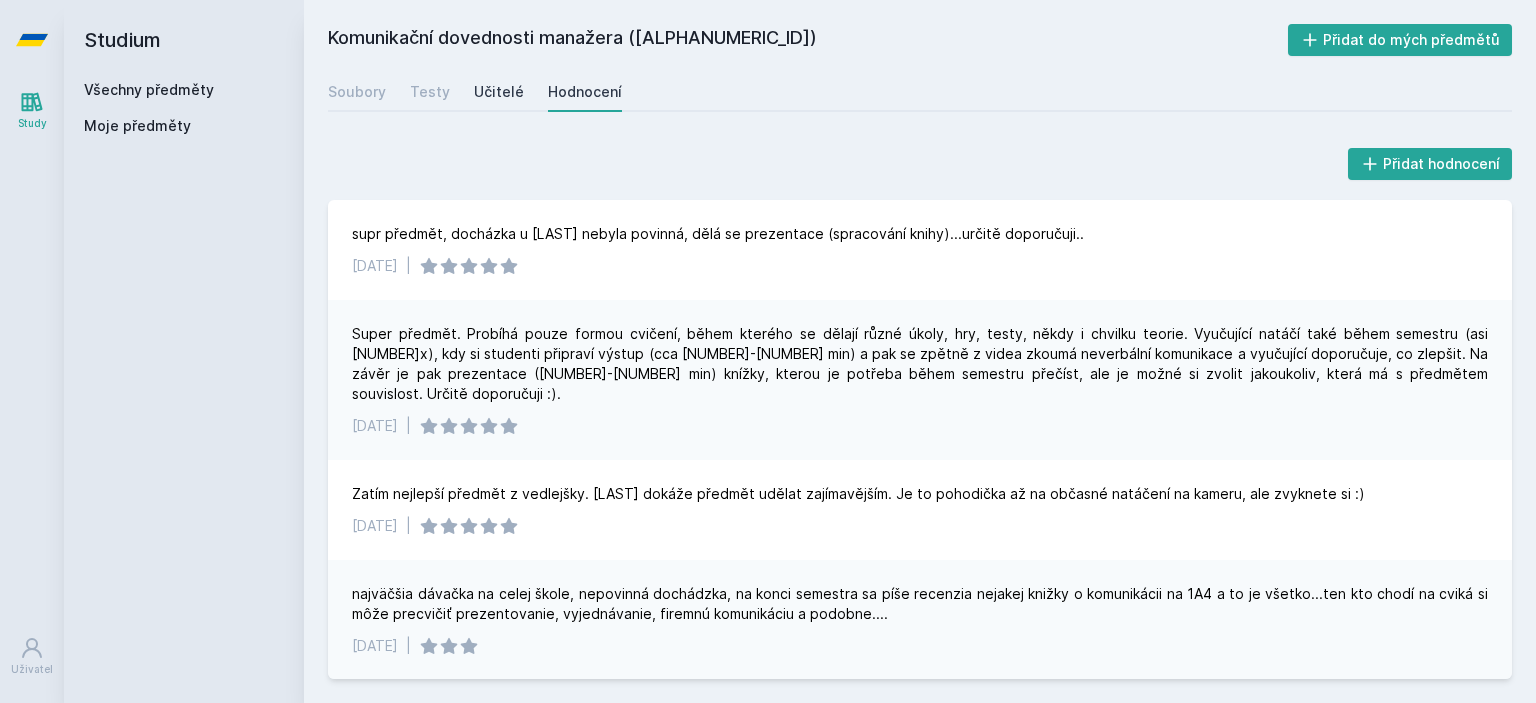 click on "Učitelé" at bounding box center (499, 92) 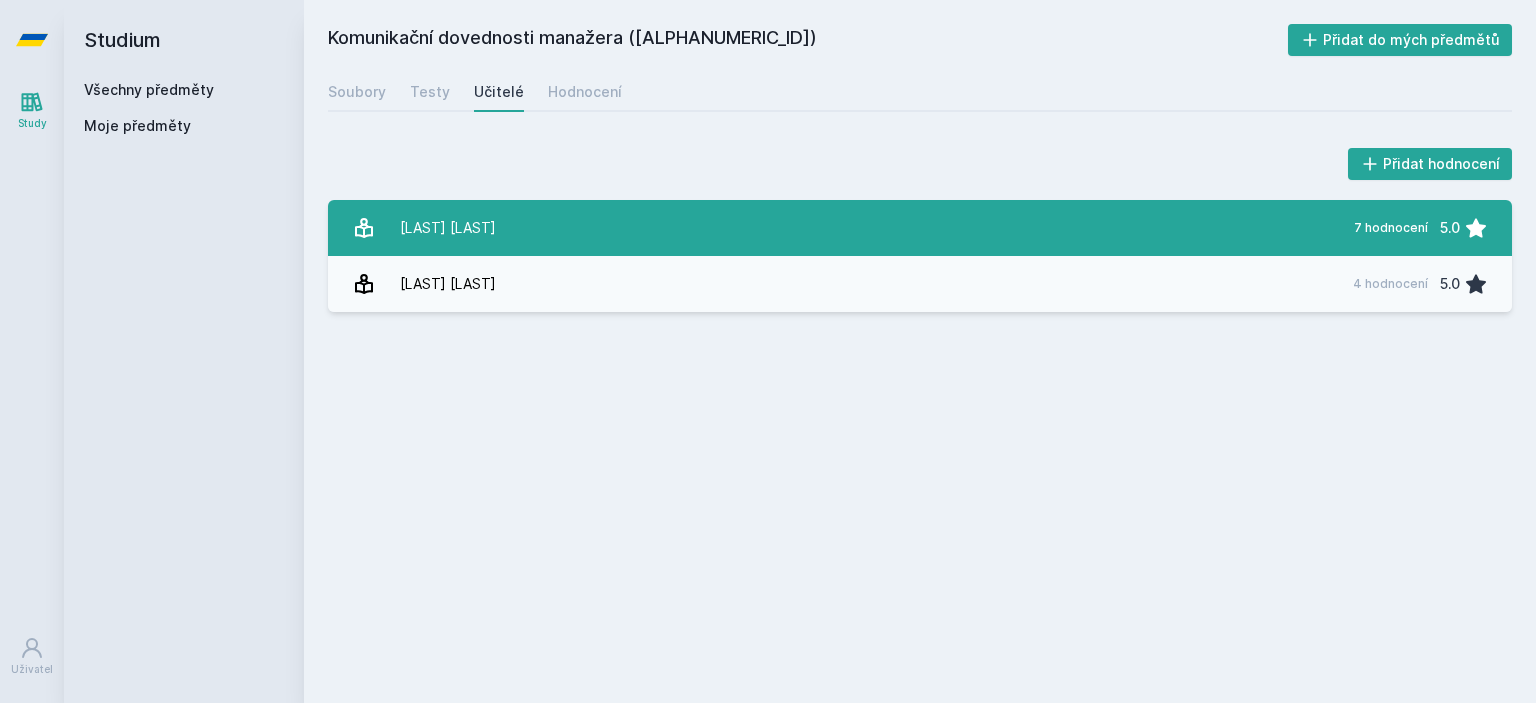click on "[LAST] [LAST]
7 hodnocení
5.0" at bounding box center [920, 228] 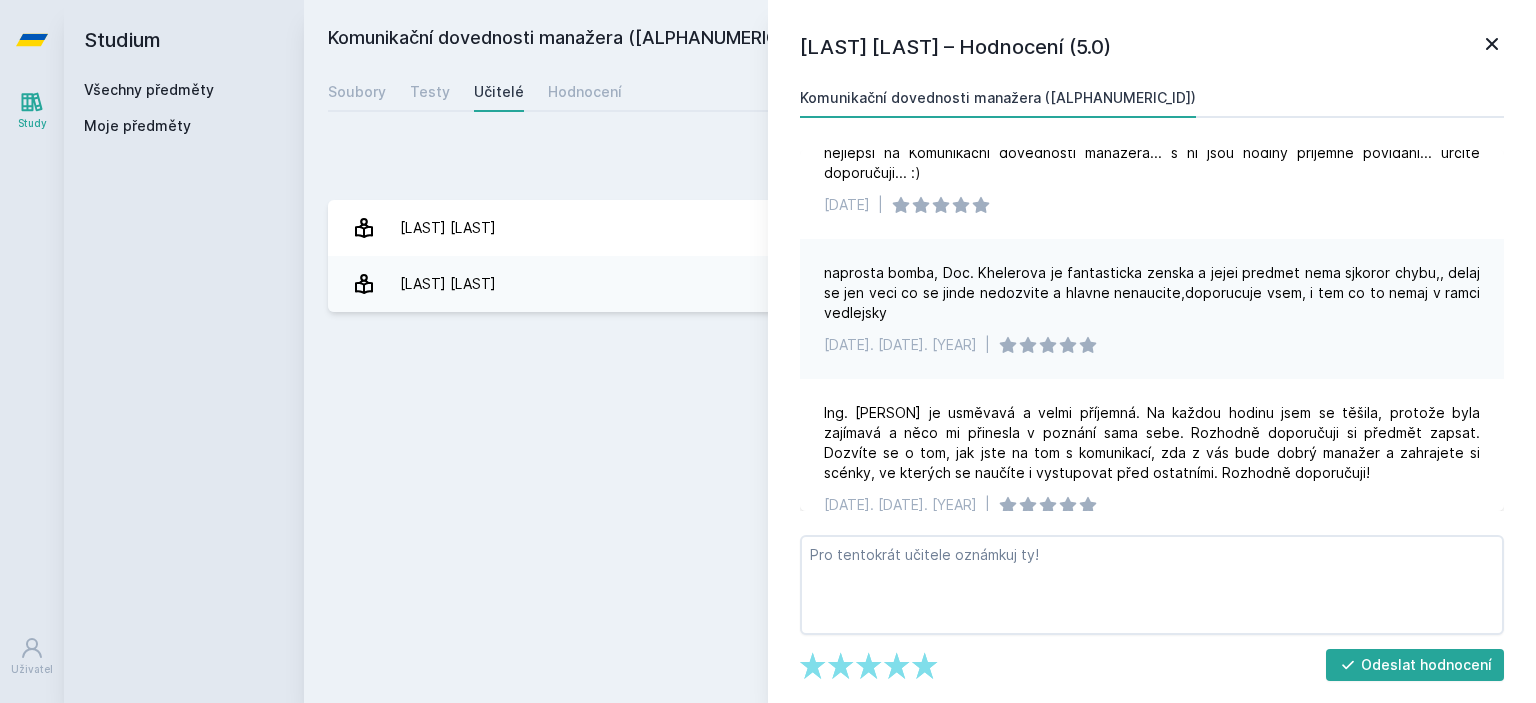 scroll, scrollTop: 537, scrollLeft: 0, axis: vertical 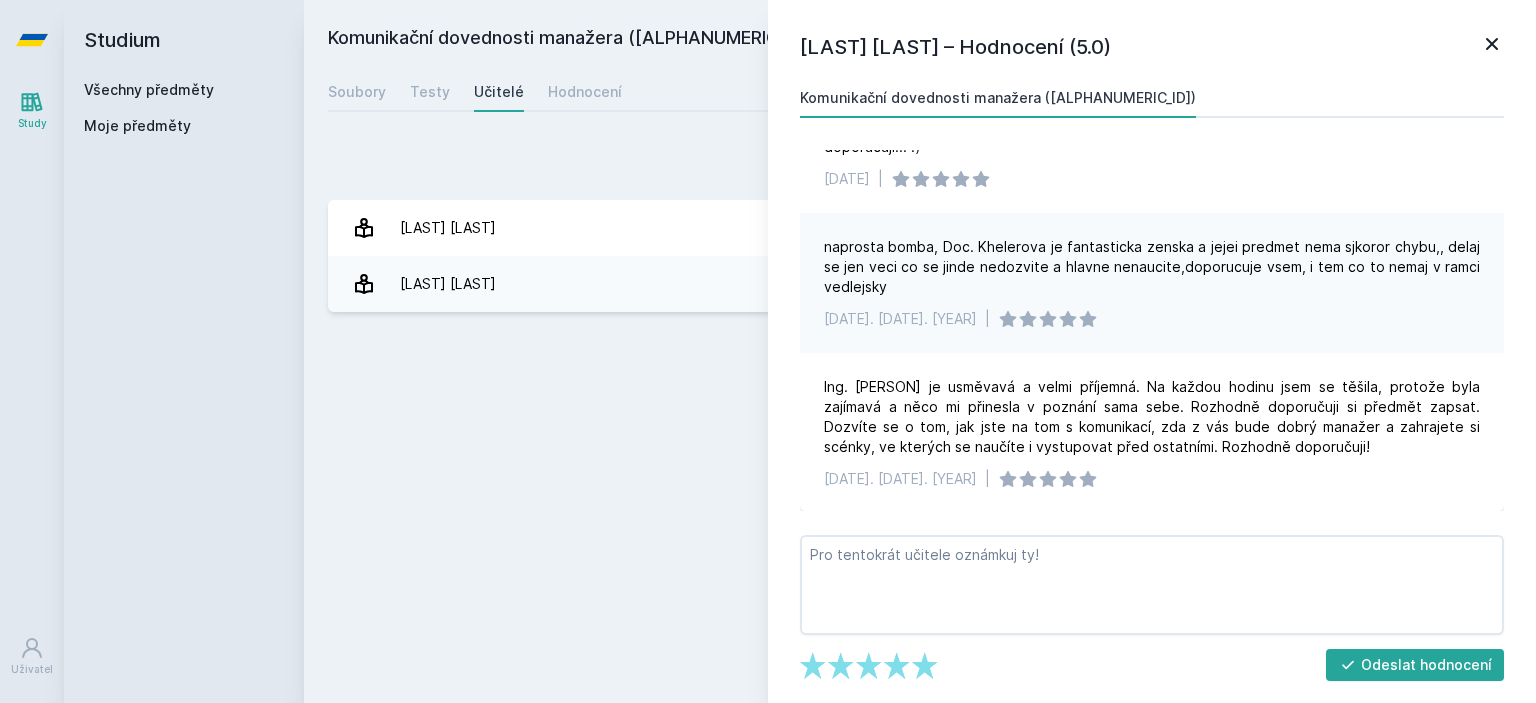 click on "Všechny předměty" at bounding box center [149, 89] 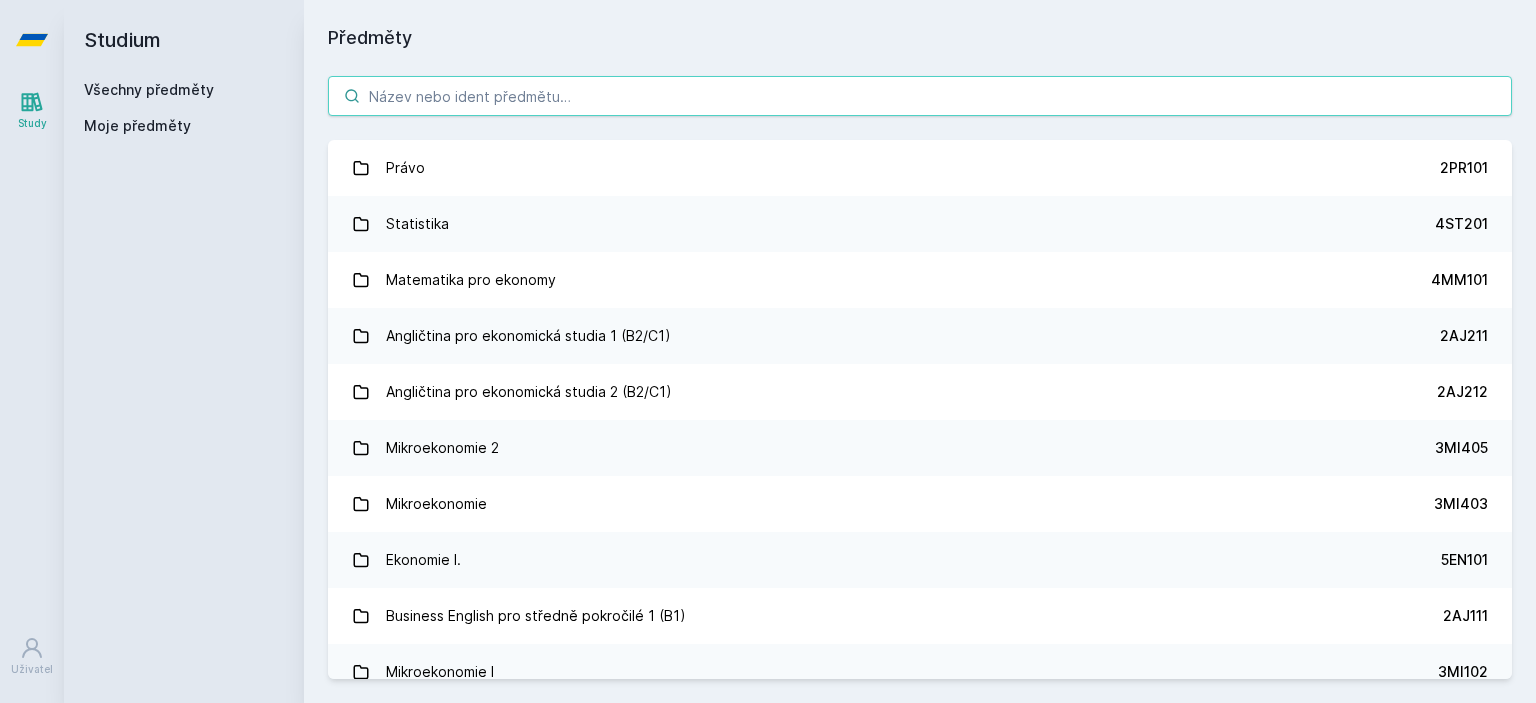 click at bounding box center [920, 96] 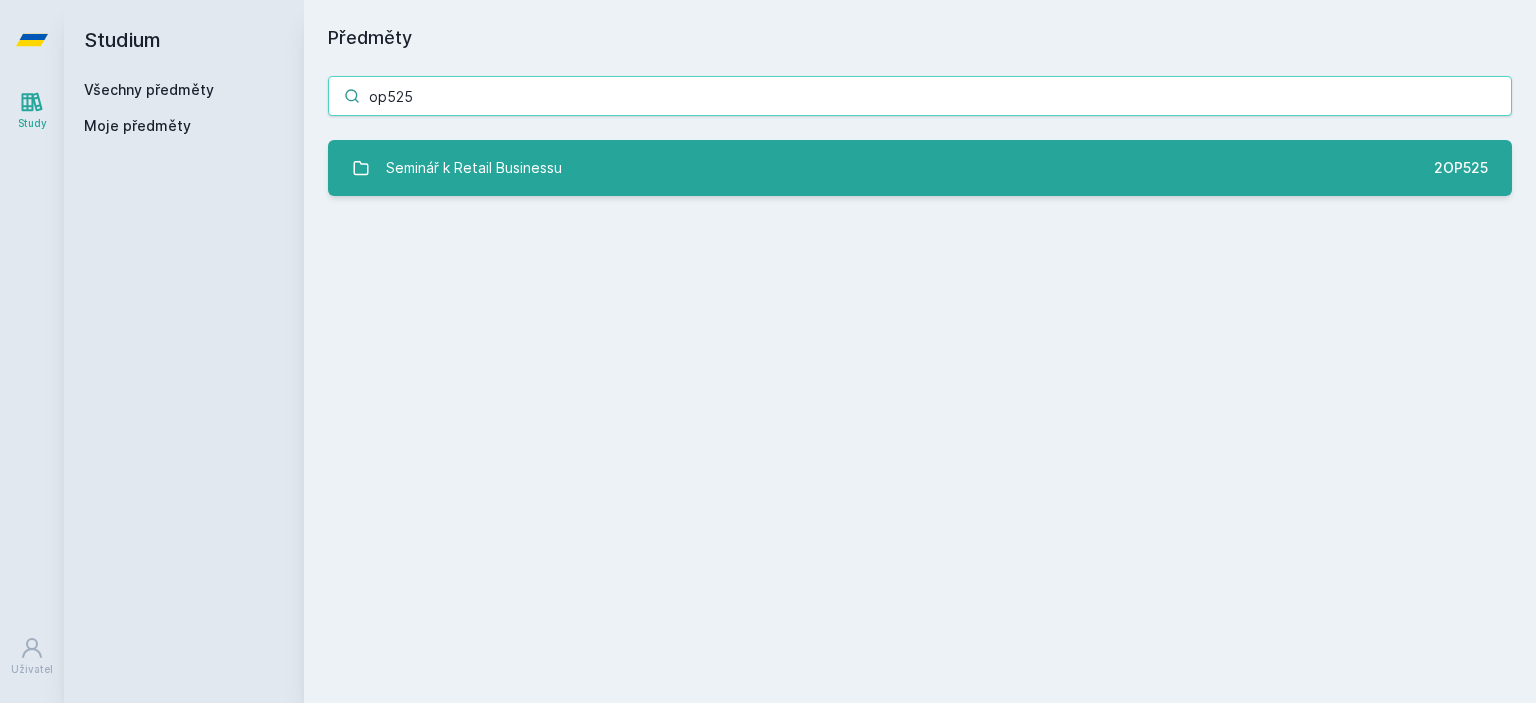 type on "op525" 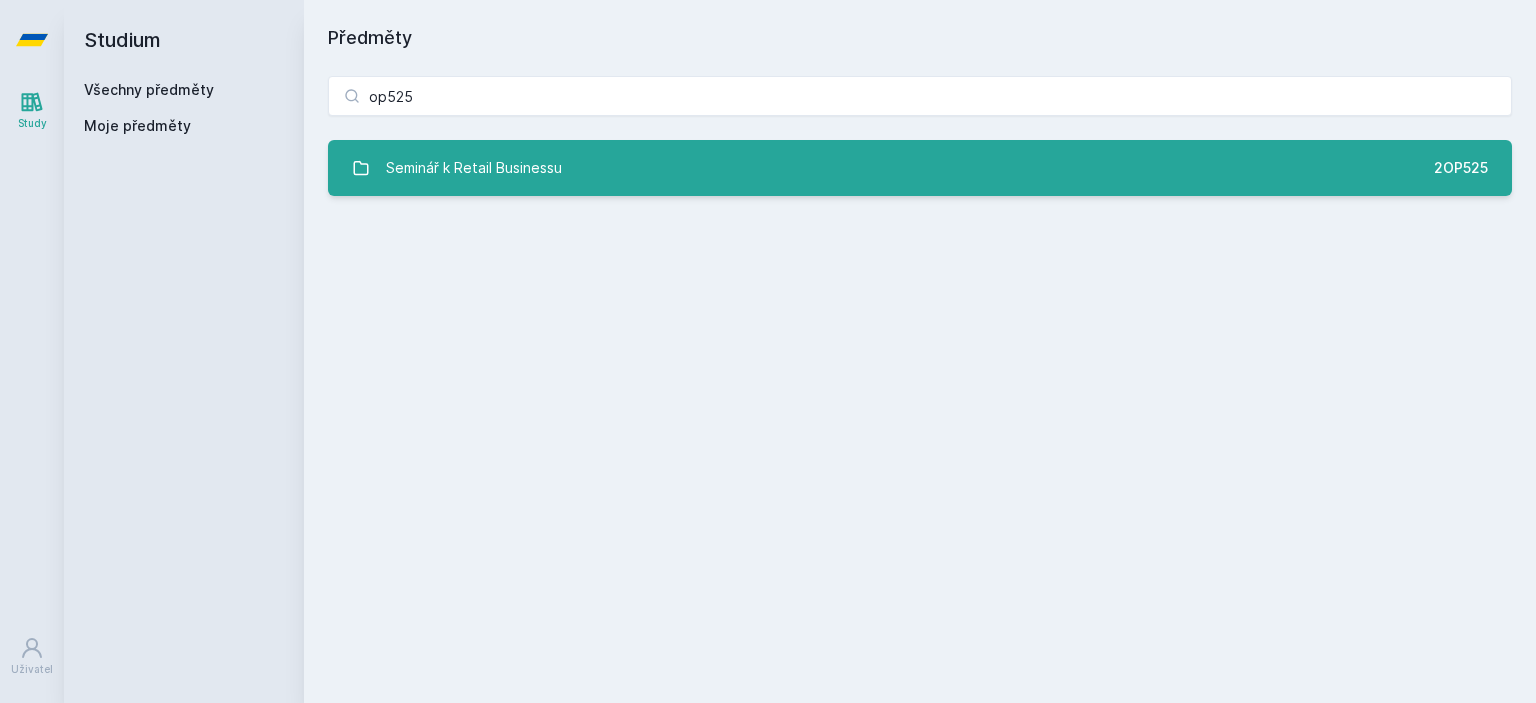 click on "Seminář k Retail Businessu" at bounding box center [474, 168] 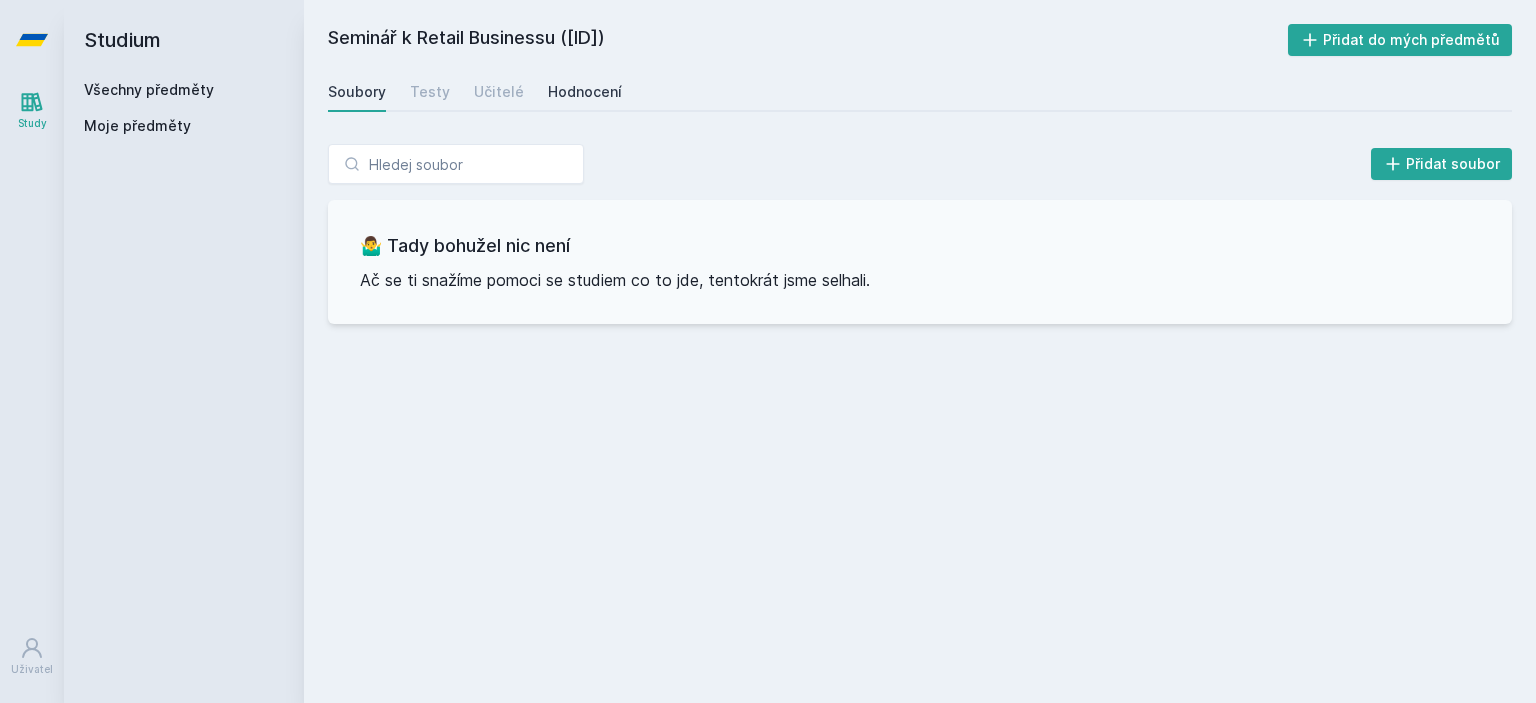 click on "Hodnocení" at bounding box center [585, 92] 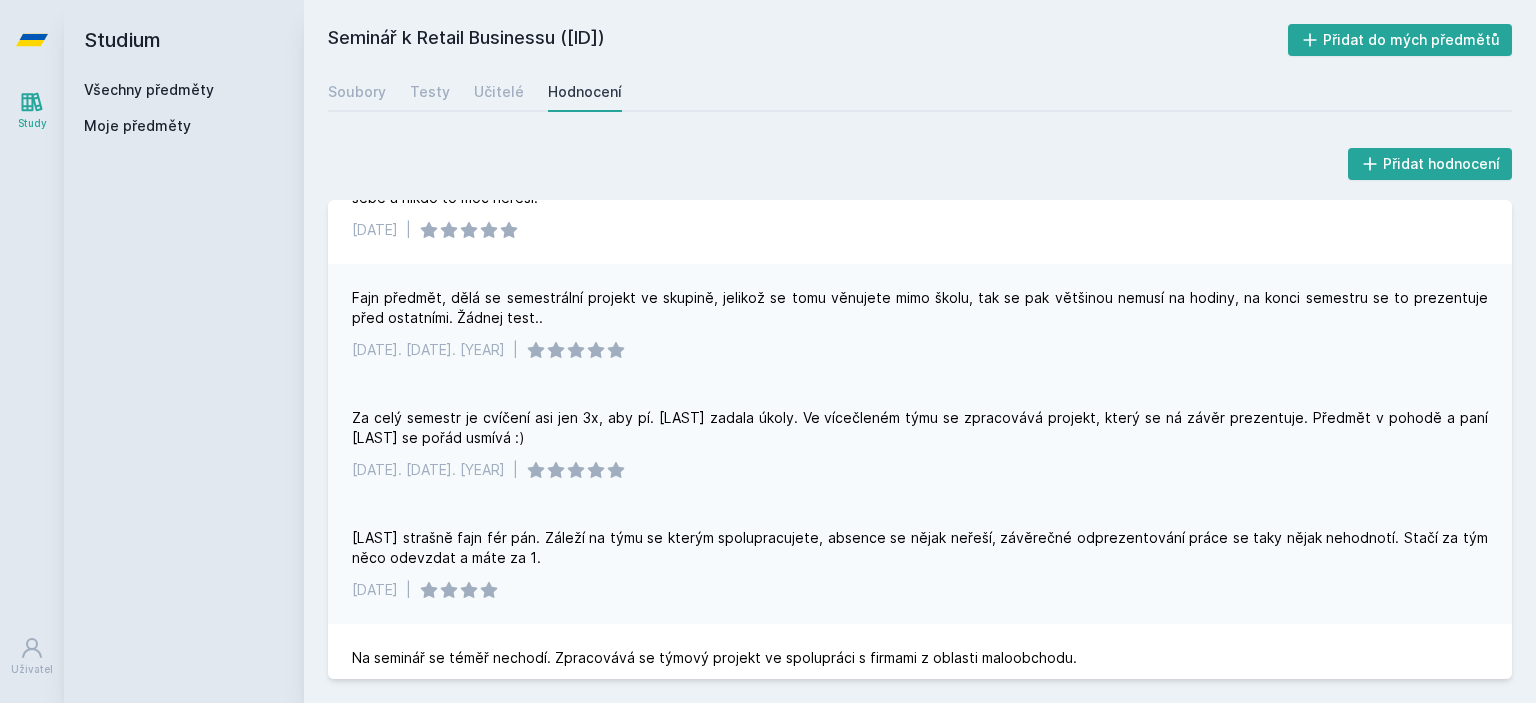 scroll, scrollTop: 340, scrollLeft: 0, axis: vertical 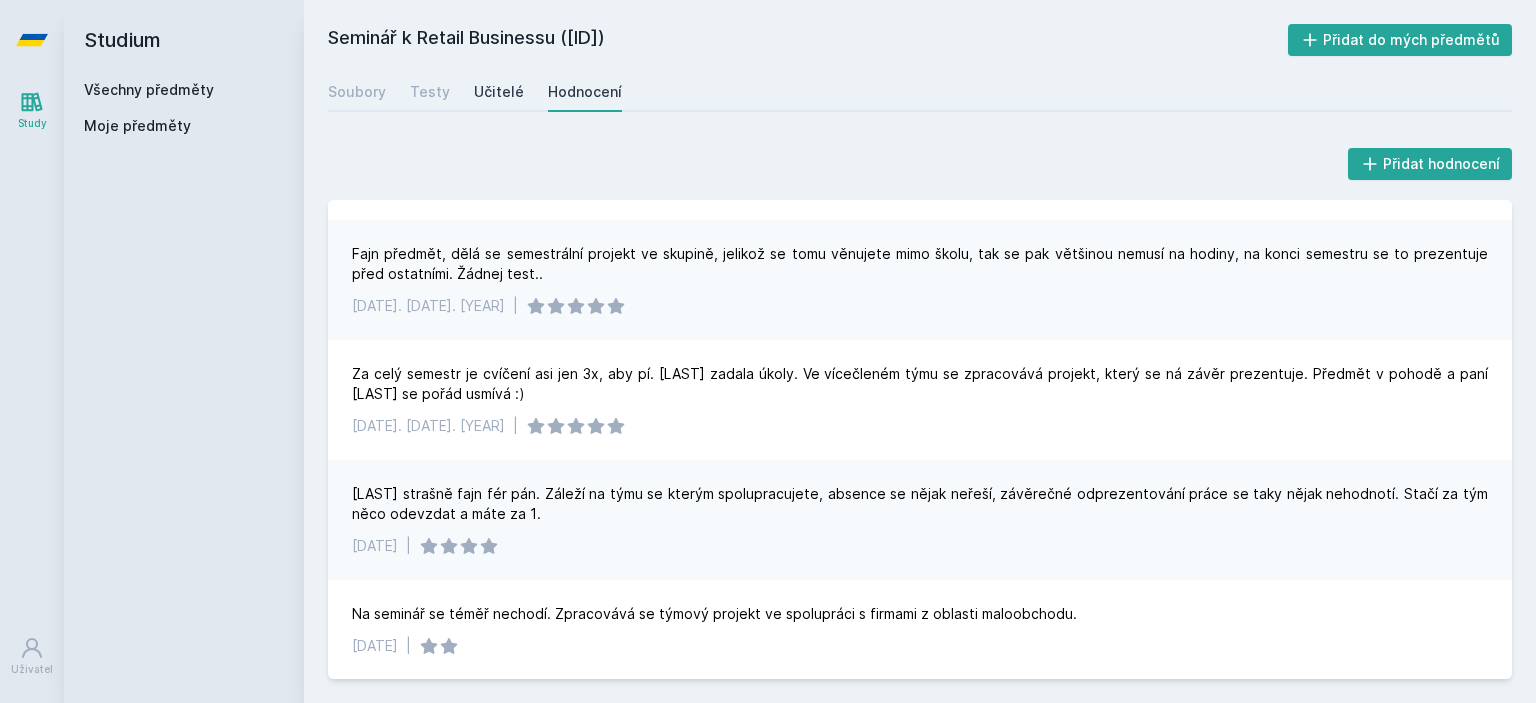 click on "Učitelé" at bounding box center (499, 92) 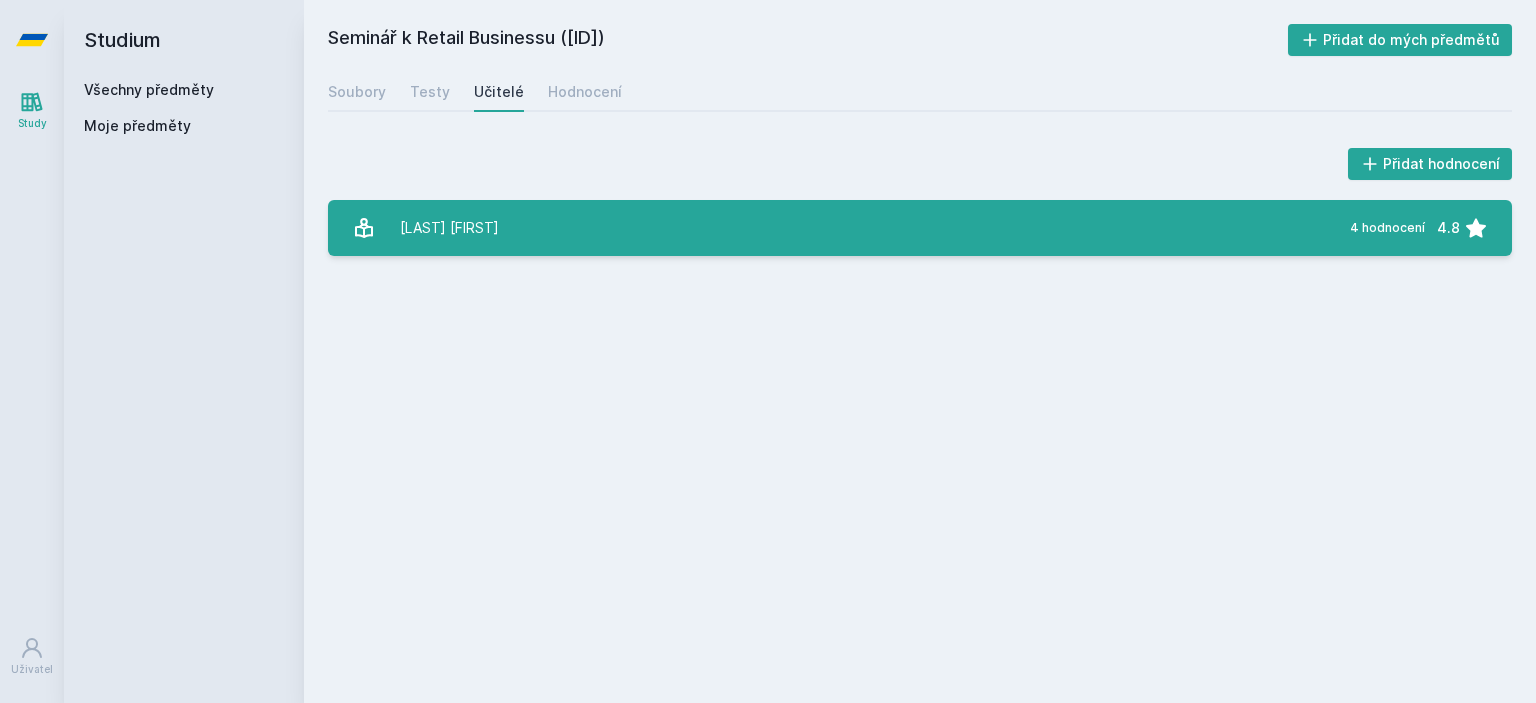 click on "[LAST] [LAST]
4 hodnocení
4.8" at bounding box center (920, 228) 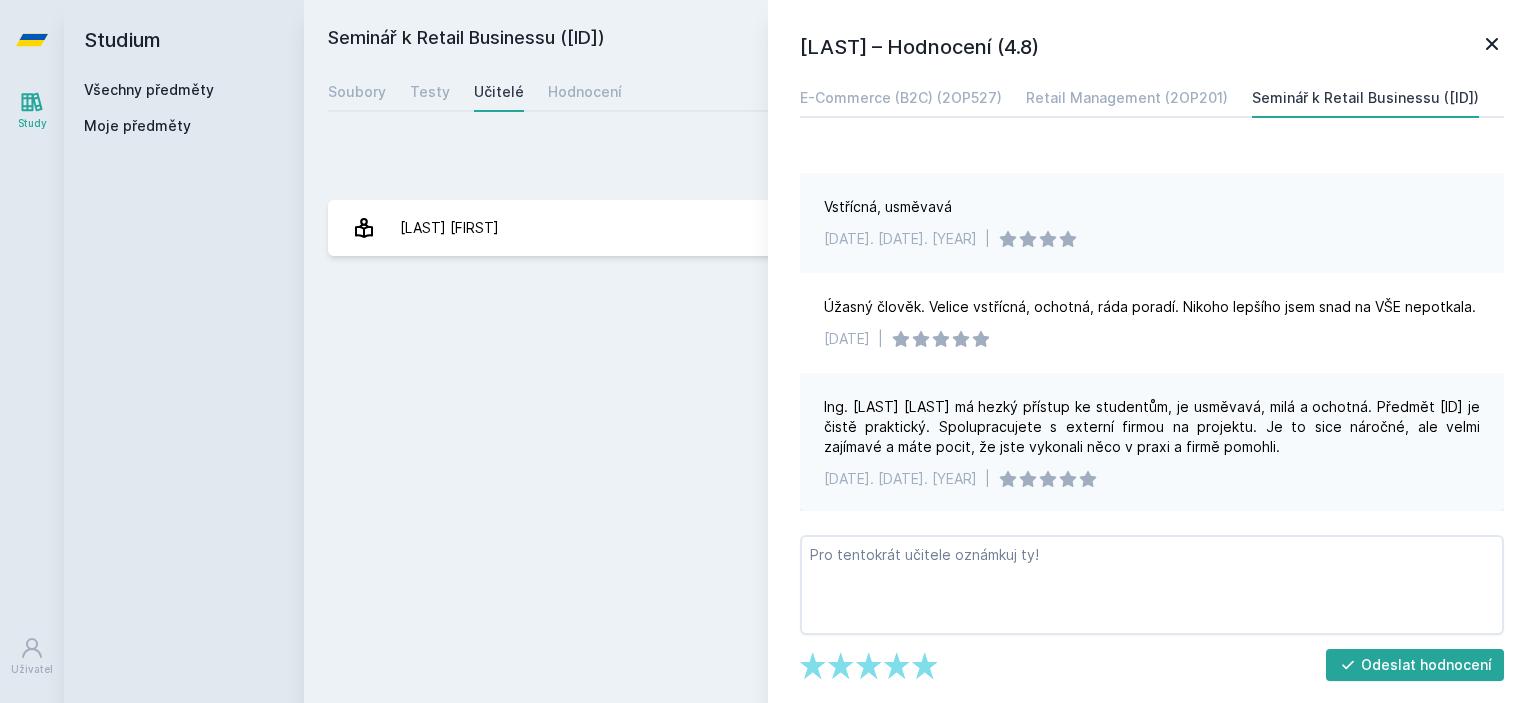 scroll, scrollTop: 0, scrollLeft: 0, axis: both 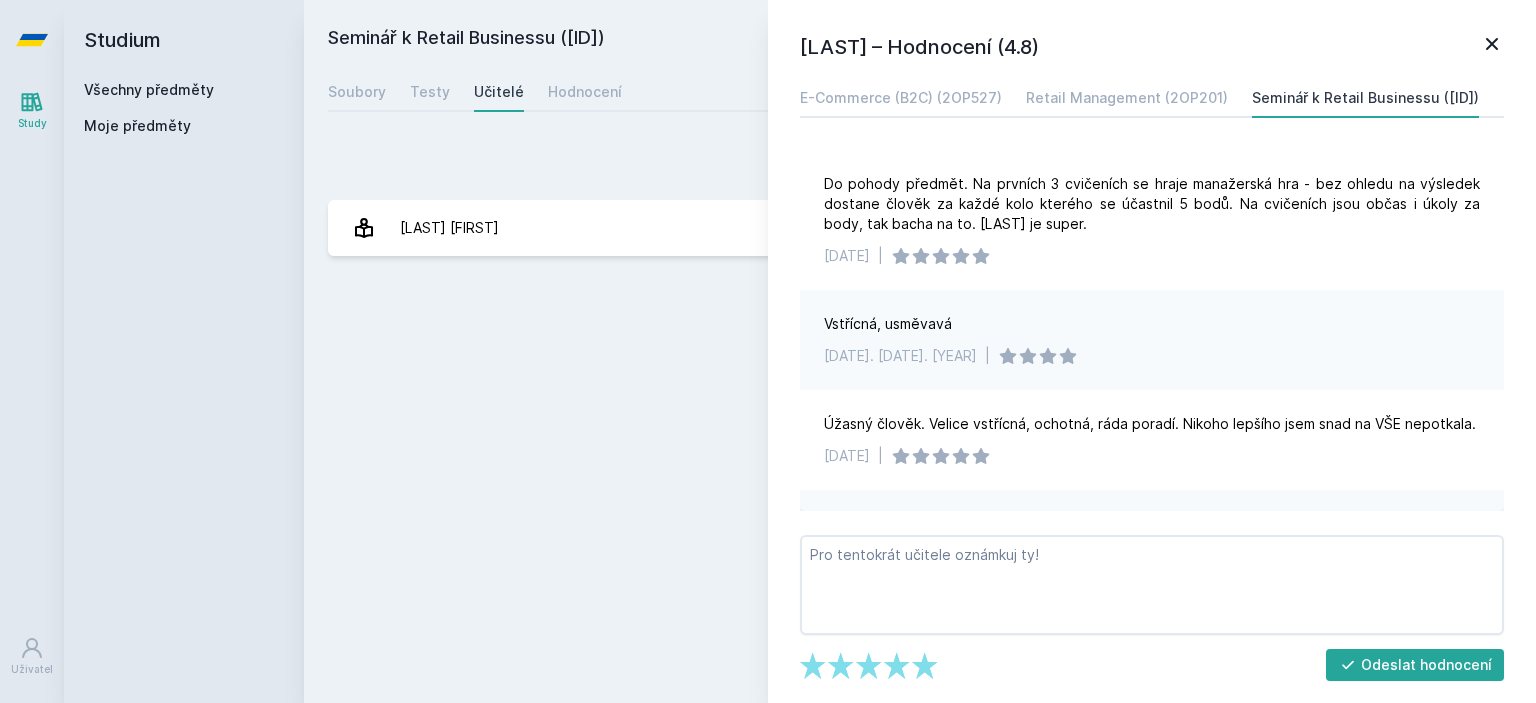 click on "Všechny předměty" at bounding box center (149, 89) 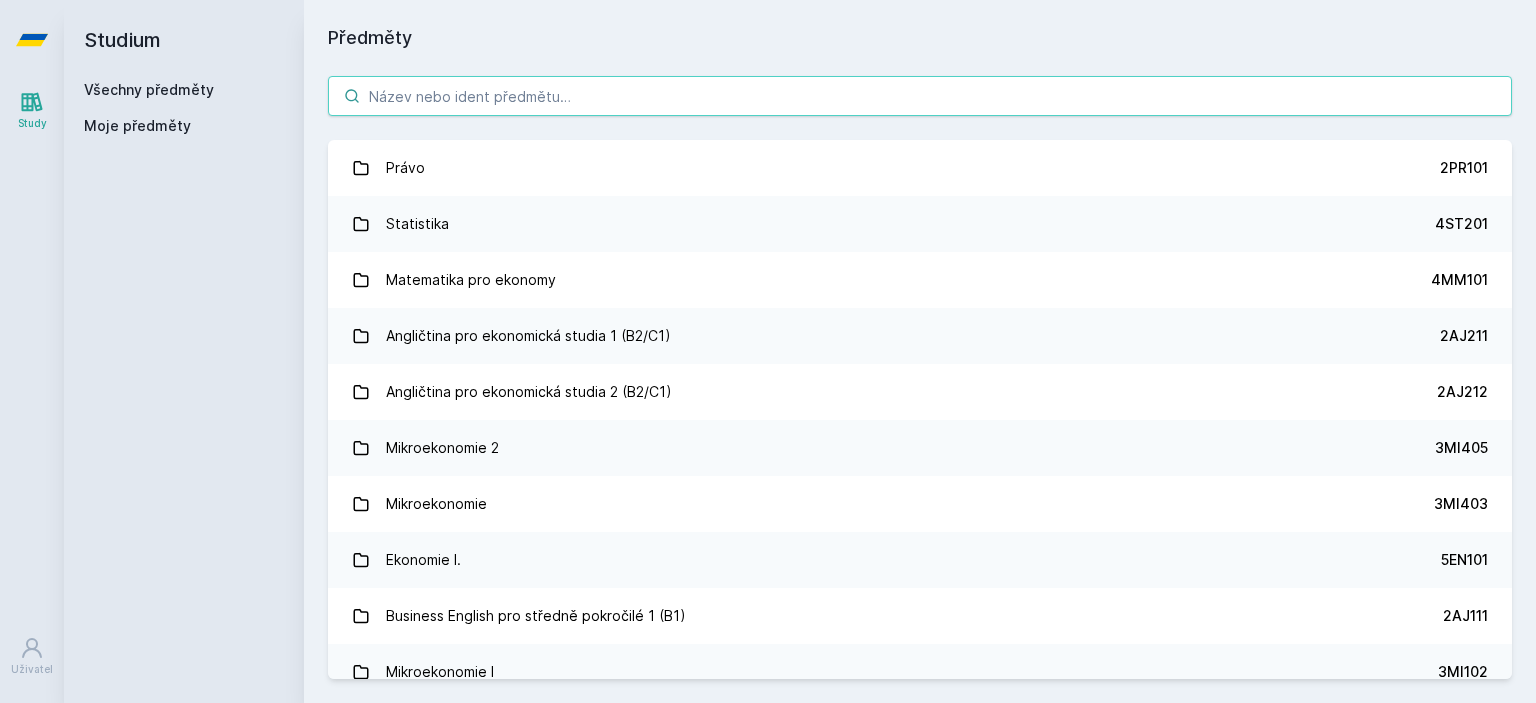 click at bounding box center (920, 96) 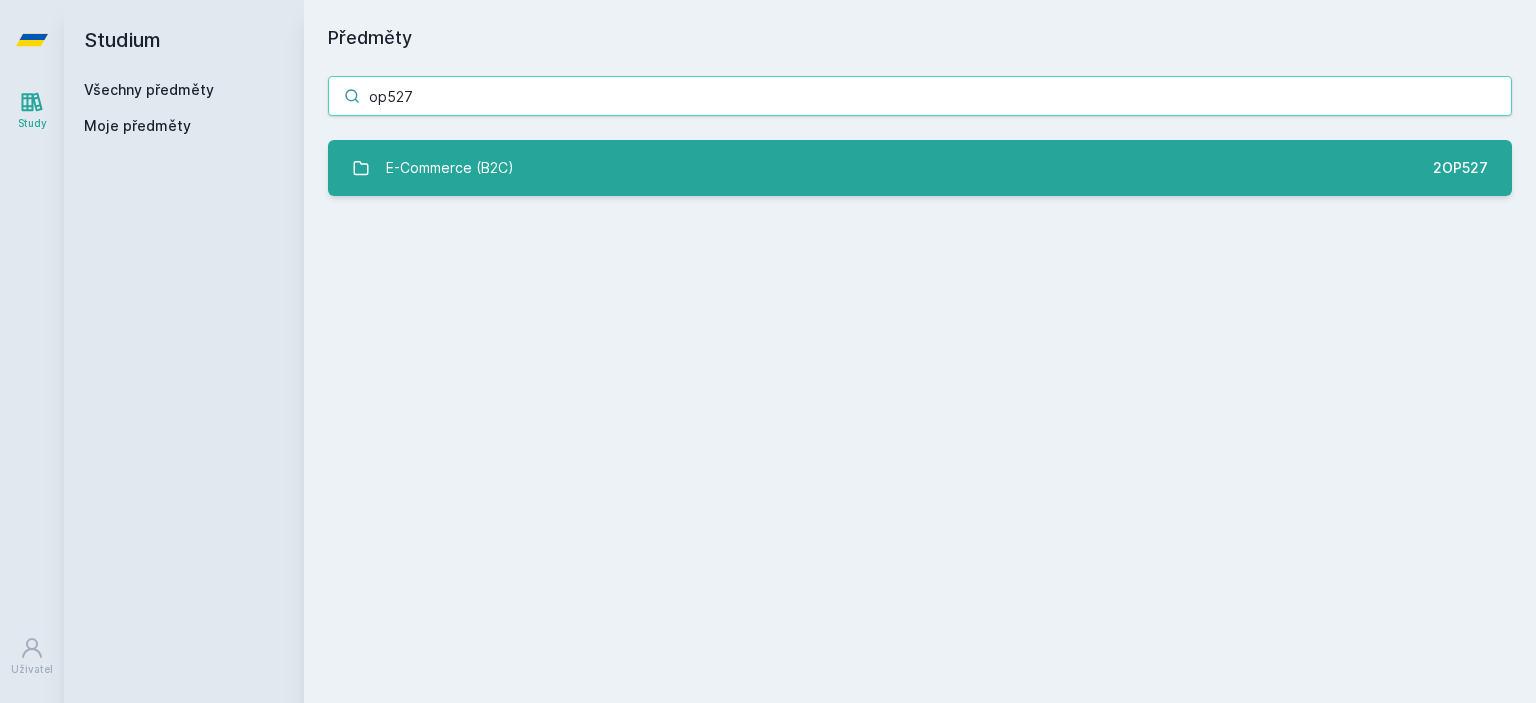 type on "op527" 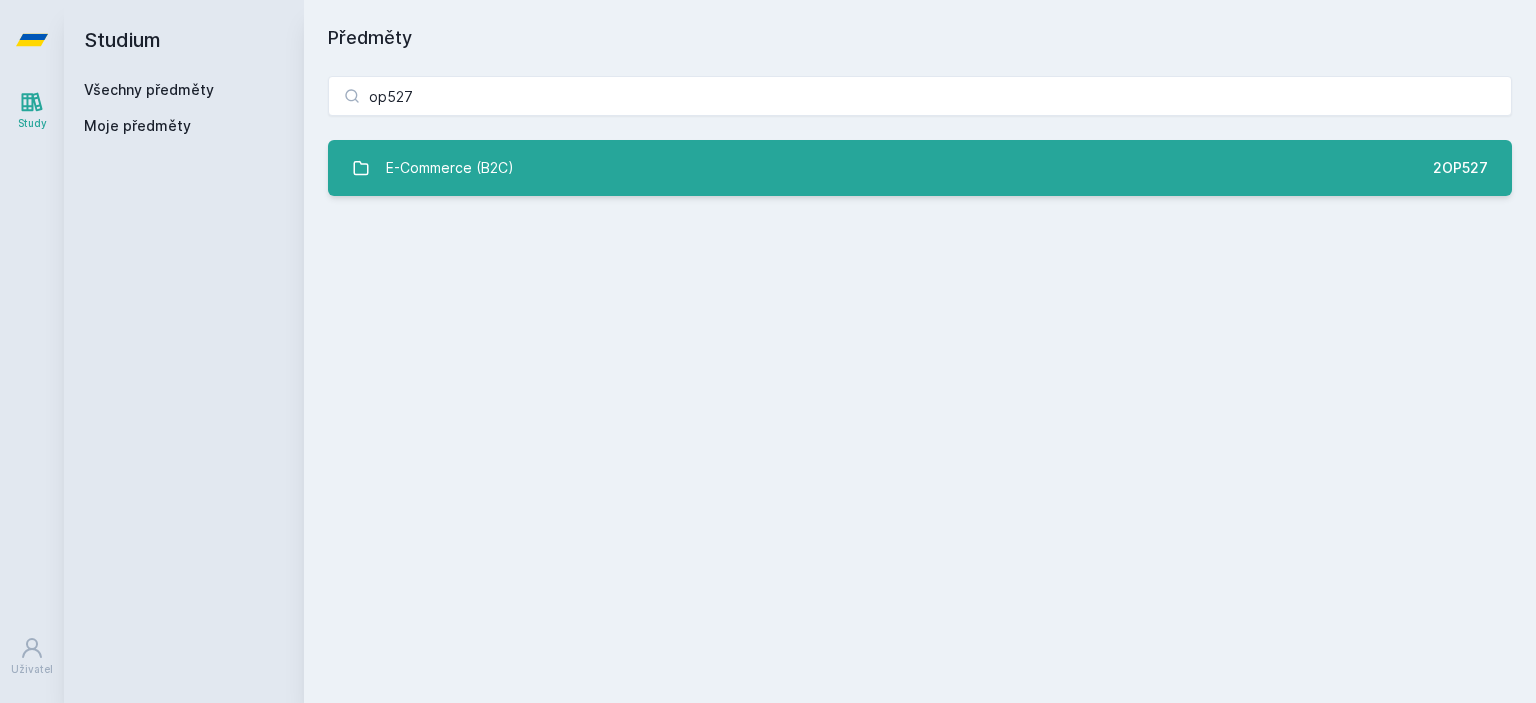 click on "E-Commerce (B2C)" at bounding box center [450, 168] 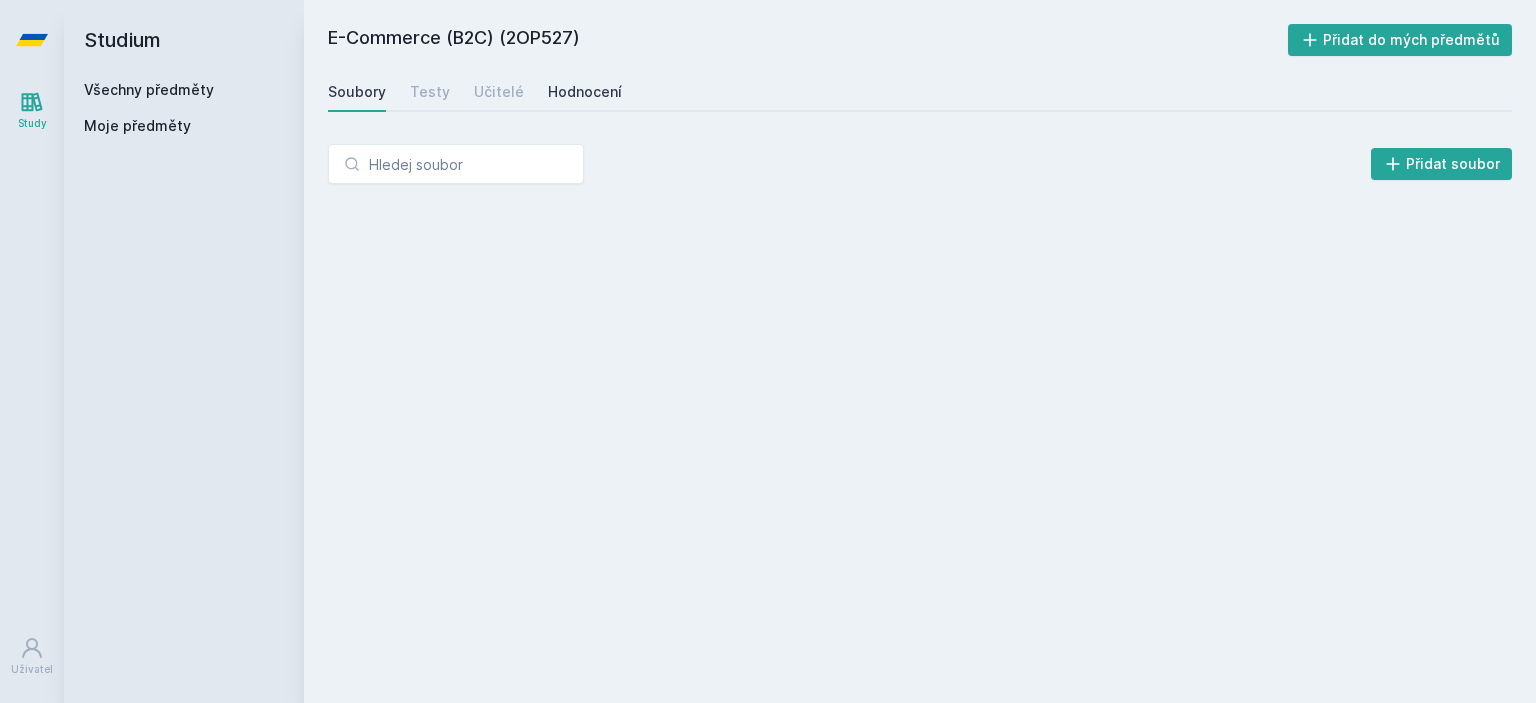click on "Hodnocení" at bounding box center [585, 92] 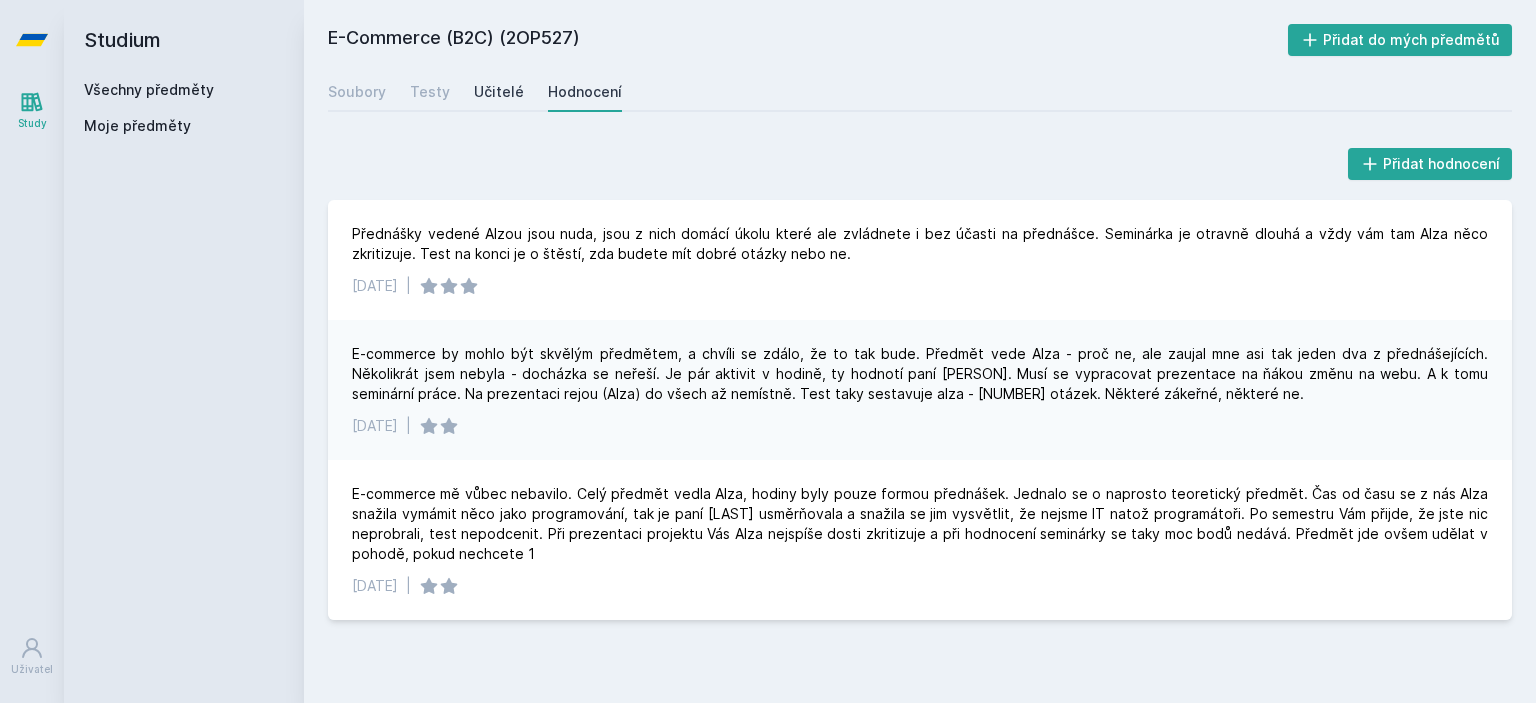 click on "Učitelé" at bounding box center [499, 92] 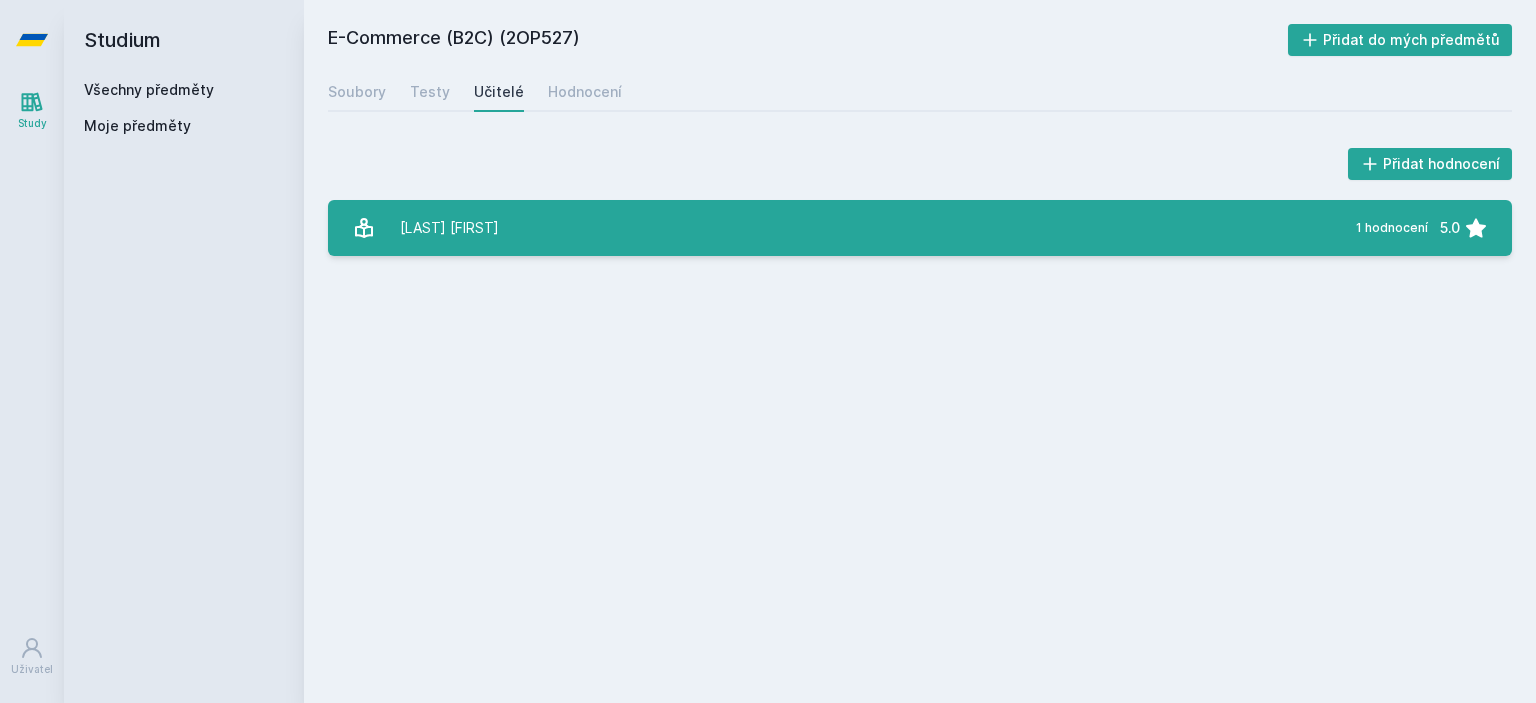 click on "[LAST] [LAST]
1 hodnocení
5.0" at bounding box center [920, 228] 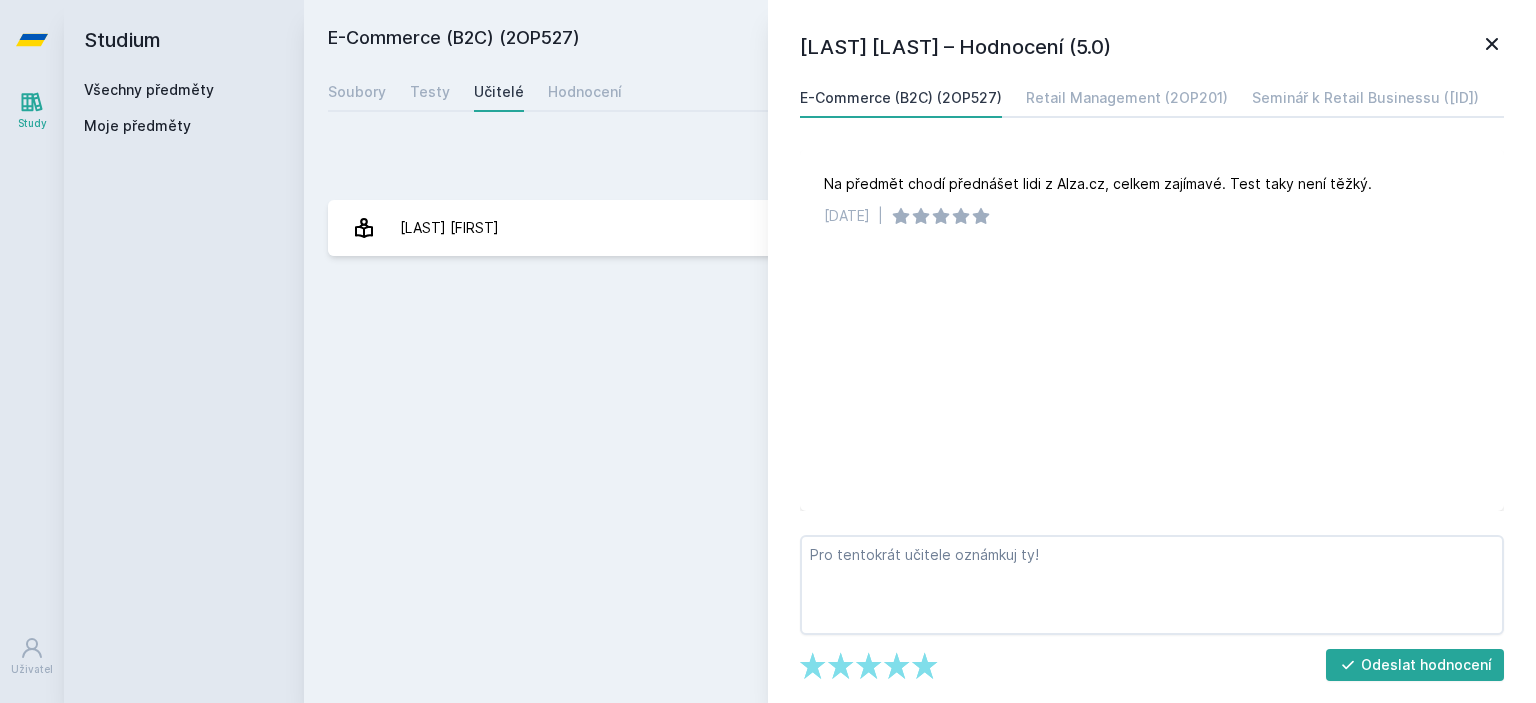 click 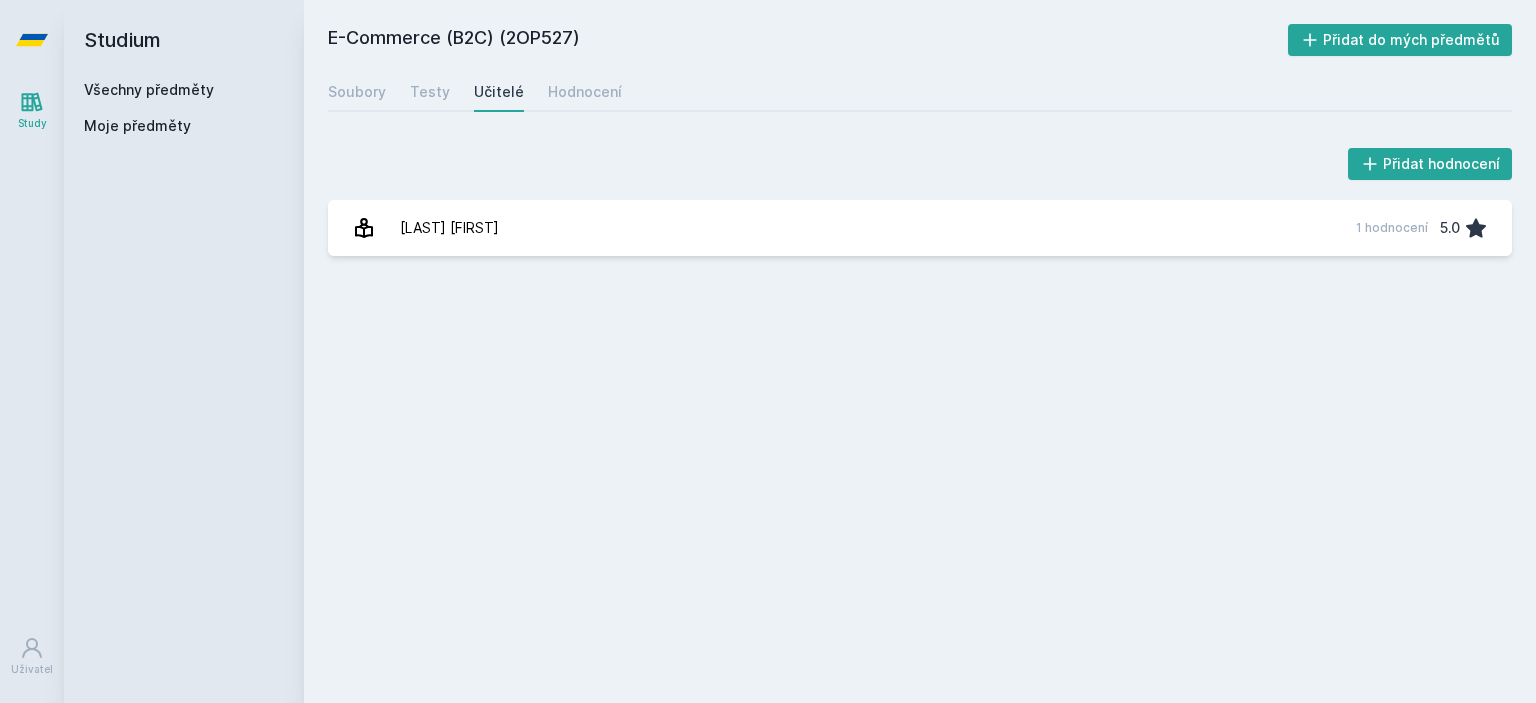 click on "E-Commerce (B2C) ([ID])
Přidat do mých předmětů
Soubory
Testy
Učitelé
Hodnocení
Přidat hodnocení            [LAST] [LAST]
1 hodnocení
5.0
Jejda, něco se pokazilo." at bounding box center [920, 351] 